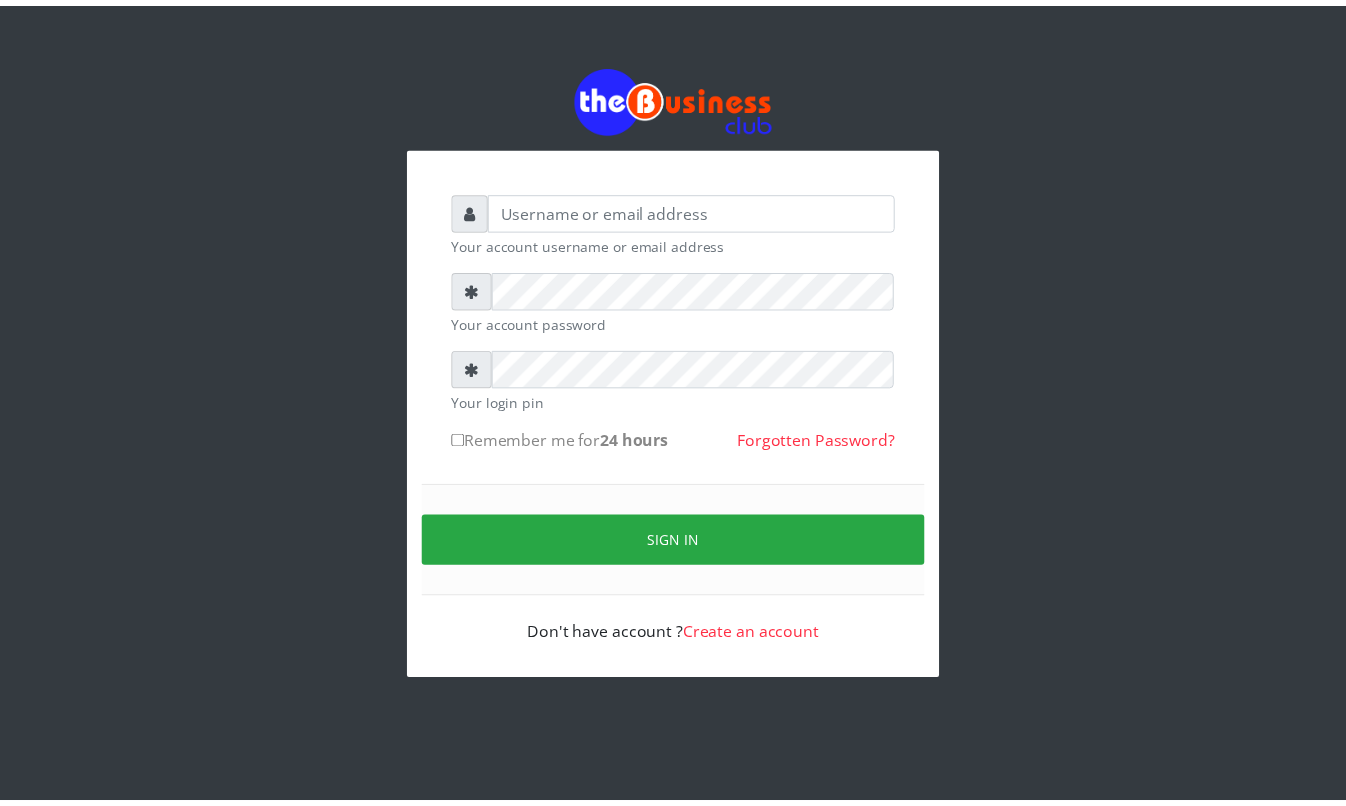 scroll, scrollTop: 0, scrollLeft: 0, axis: both 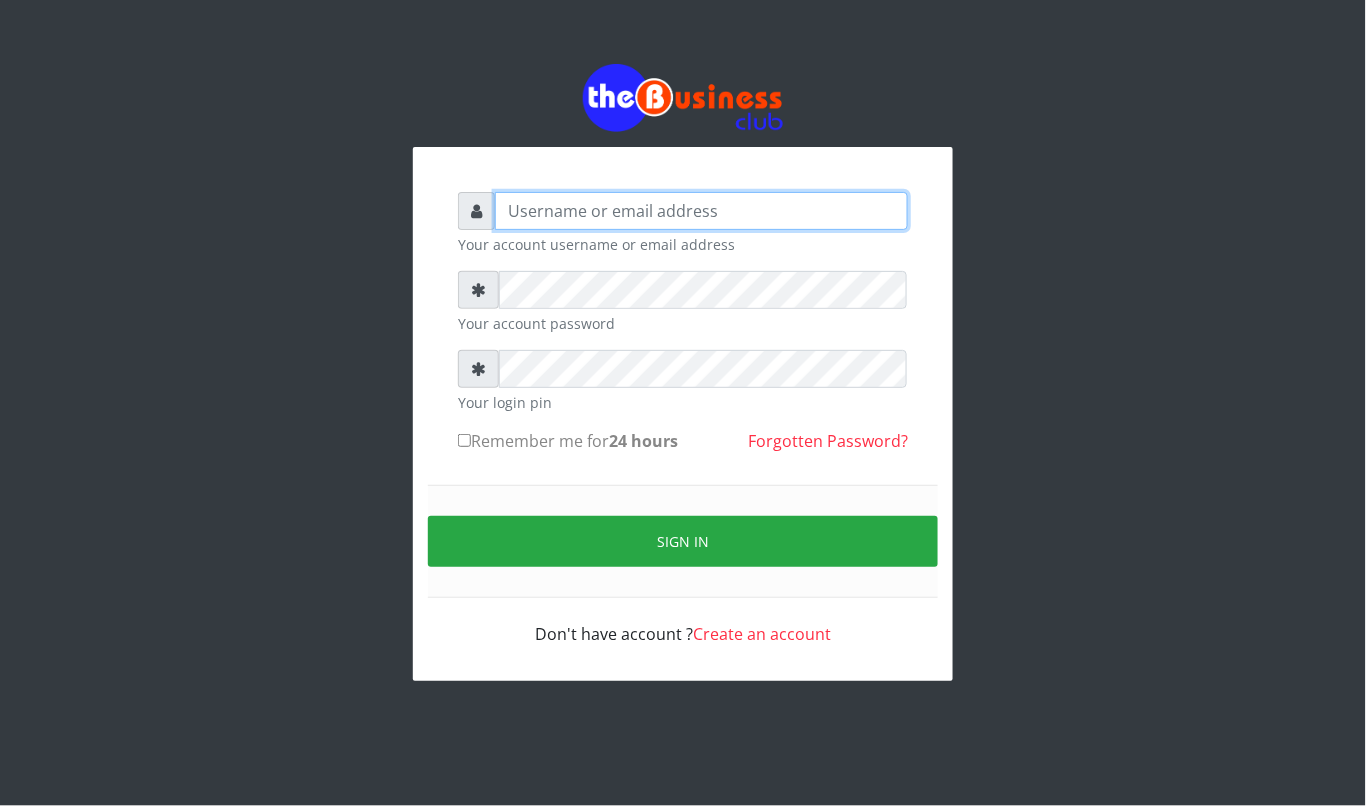 click at bounding box center (701, 211) 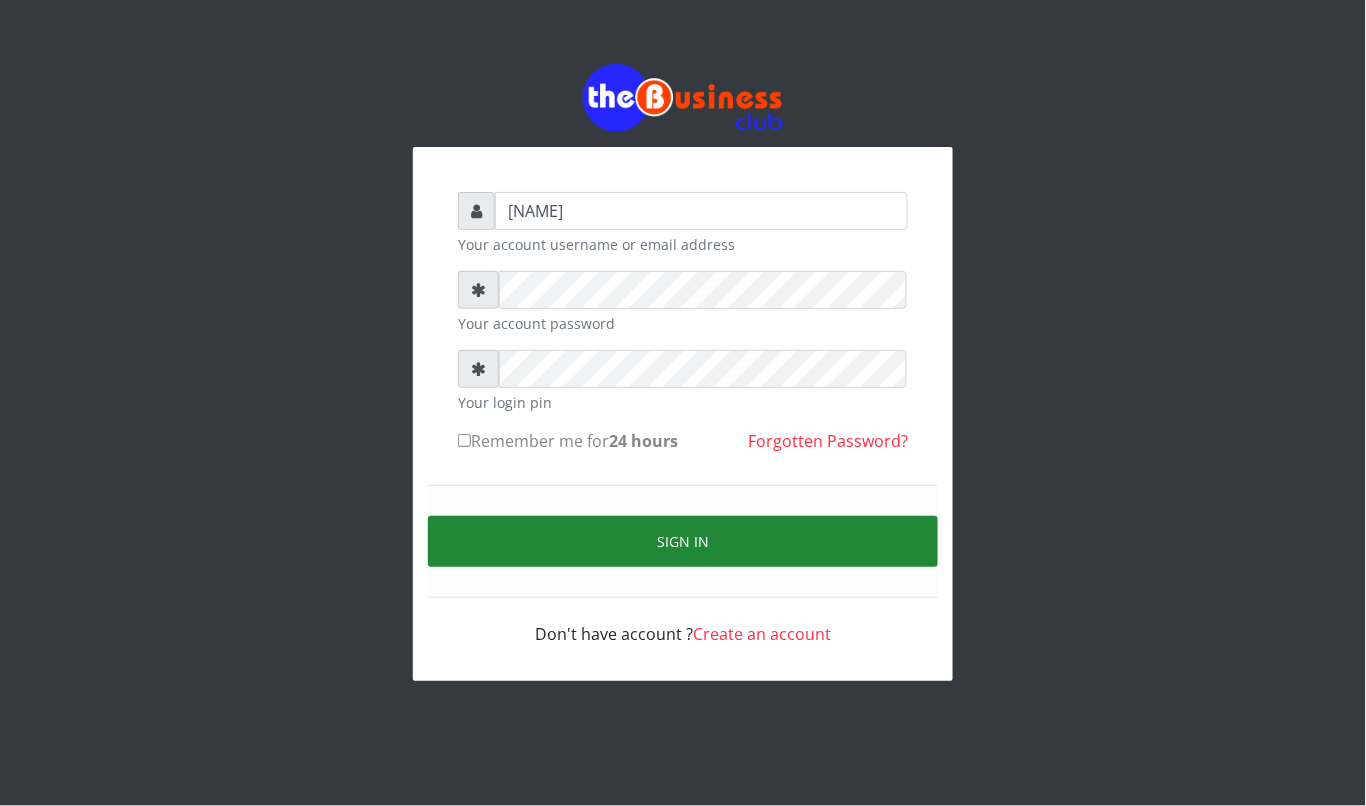 click on "Sign in" at bounding box center (683, 541) 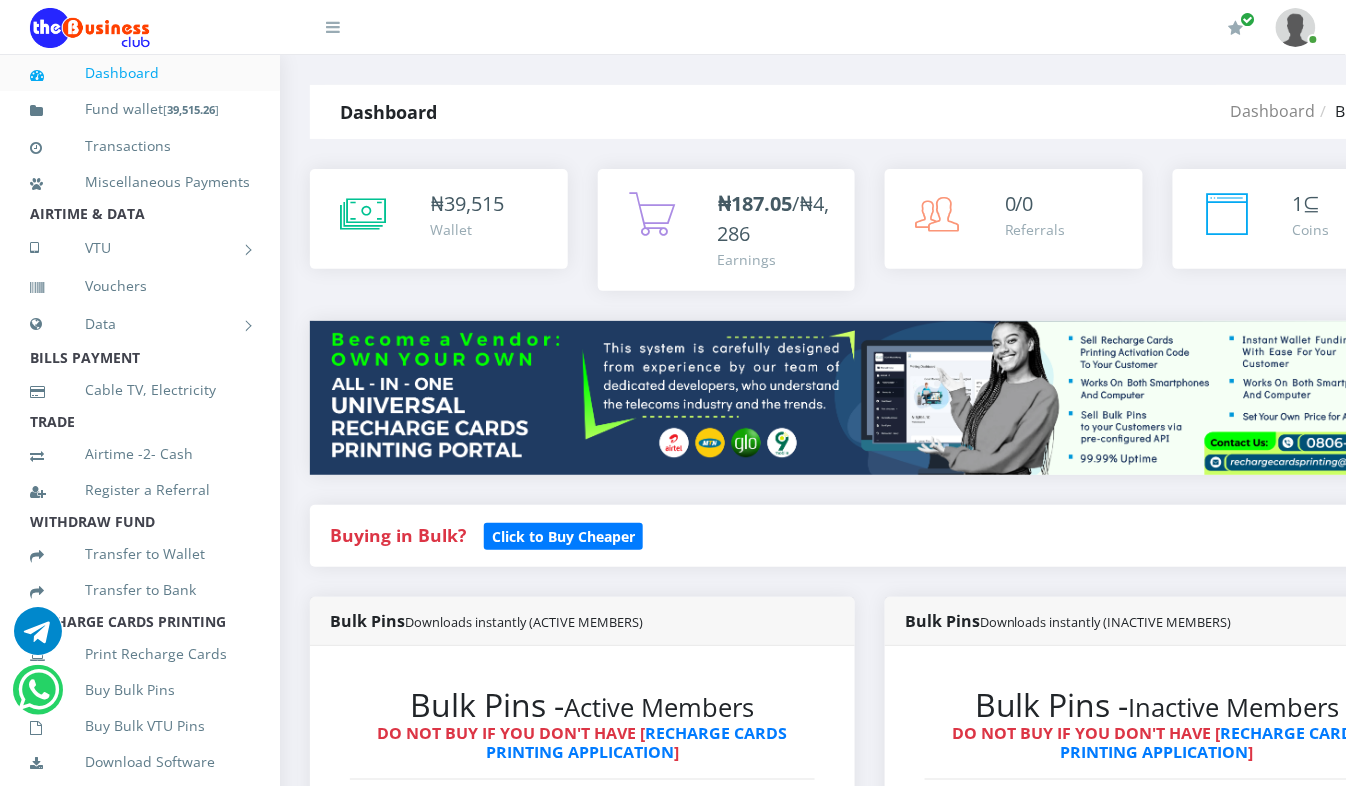 scroll, scrollTop: 0, scrollLeft: 0, axis: both 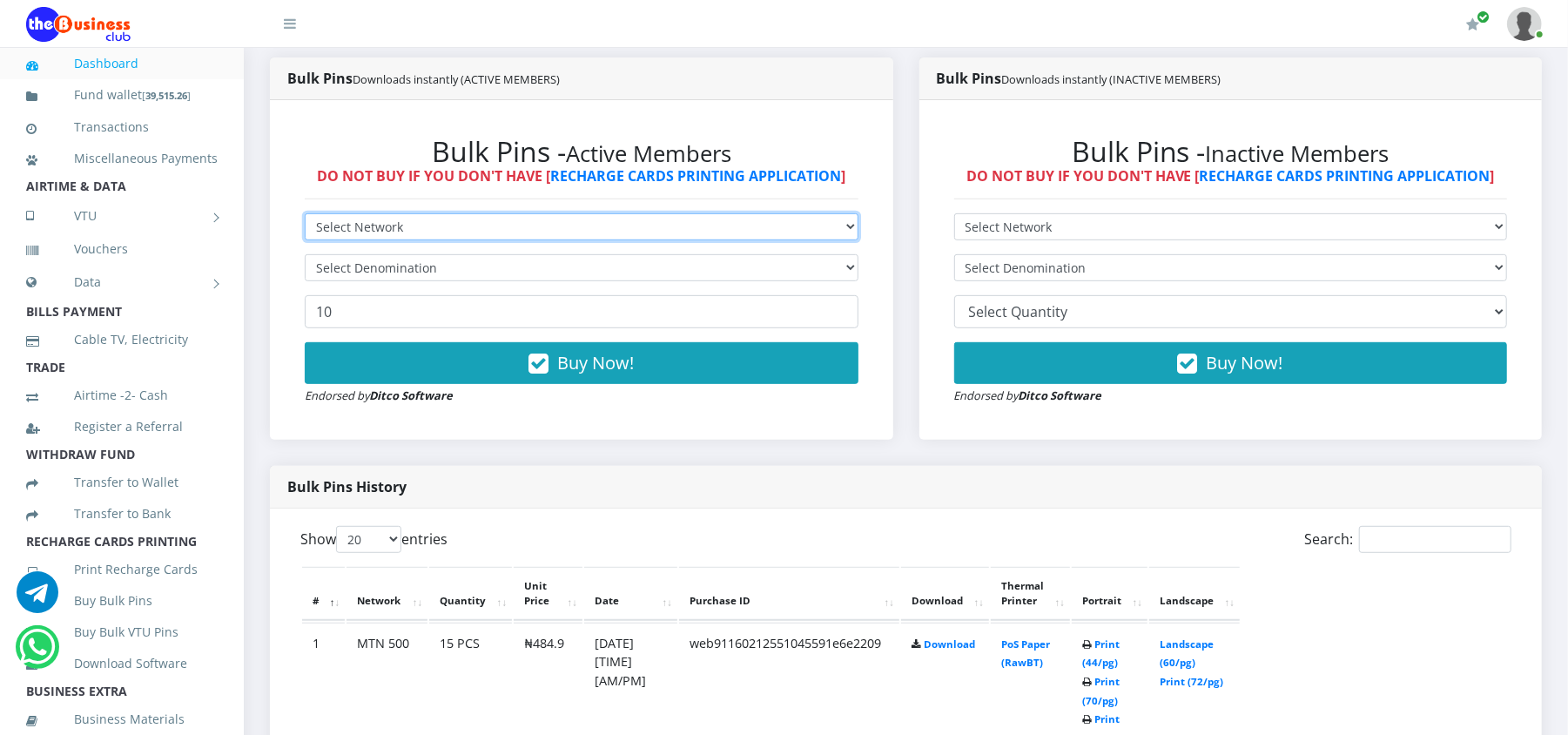 click on "Select Network
MTN
Globacom
9Mobile
Airtel" at bounding box center [582, 226] 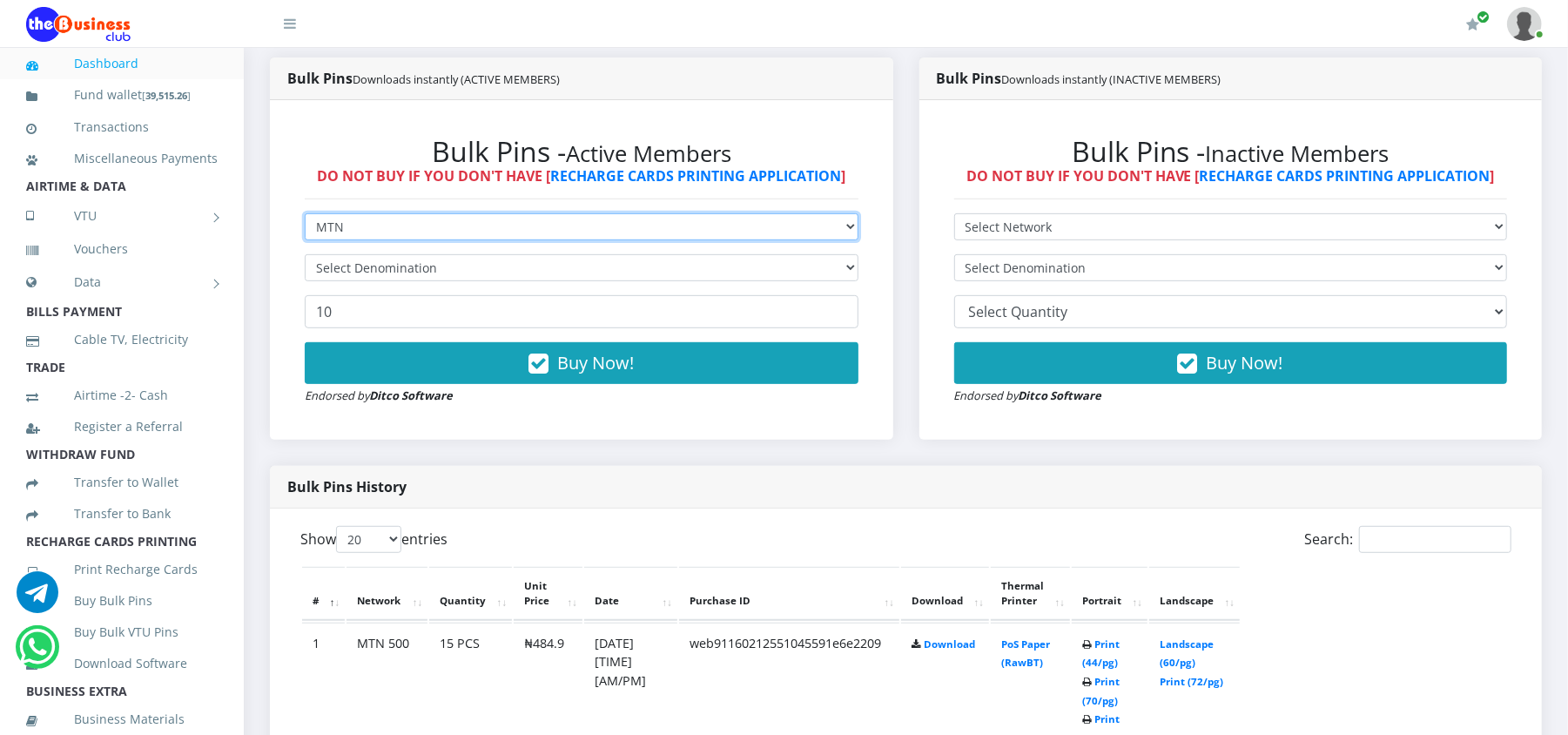 click on "Select Network
MTN
Globacom
9Mobile
Airtel" at bounding box center [582, 226] 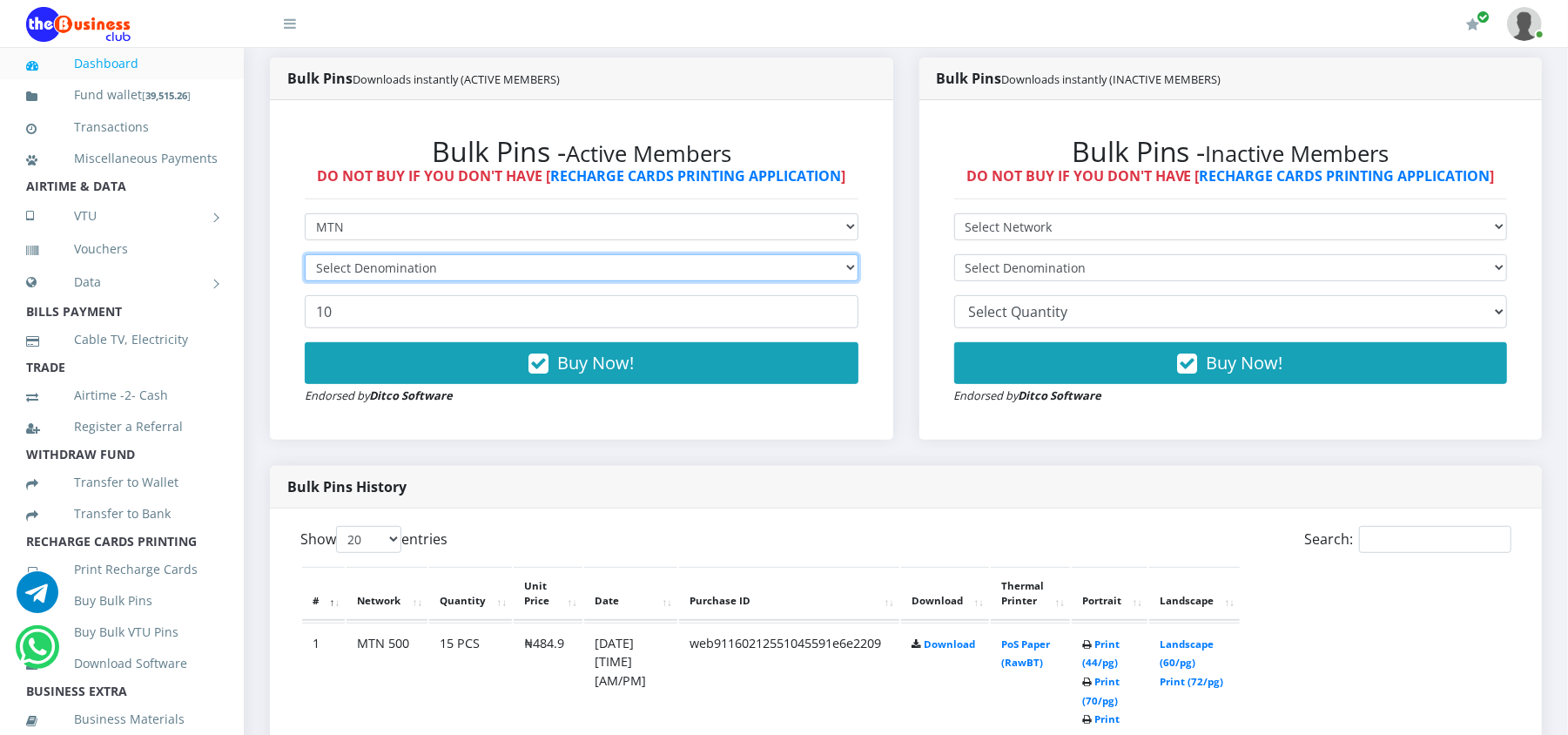 click on "Select Denomination" at bounding box center [582, 267] 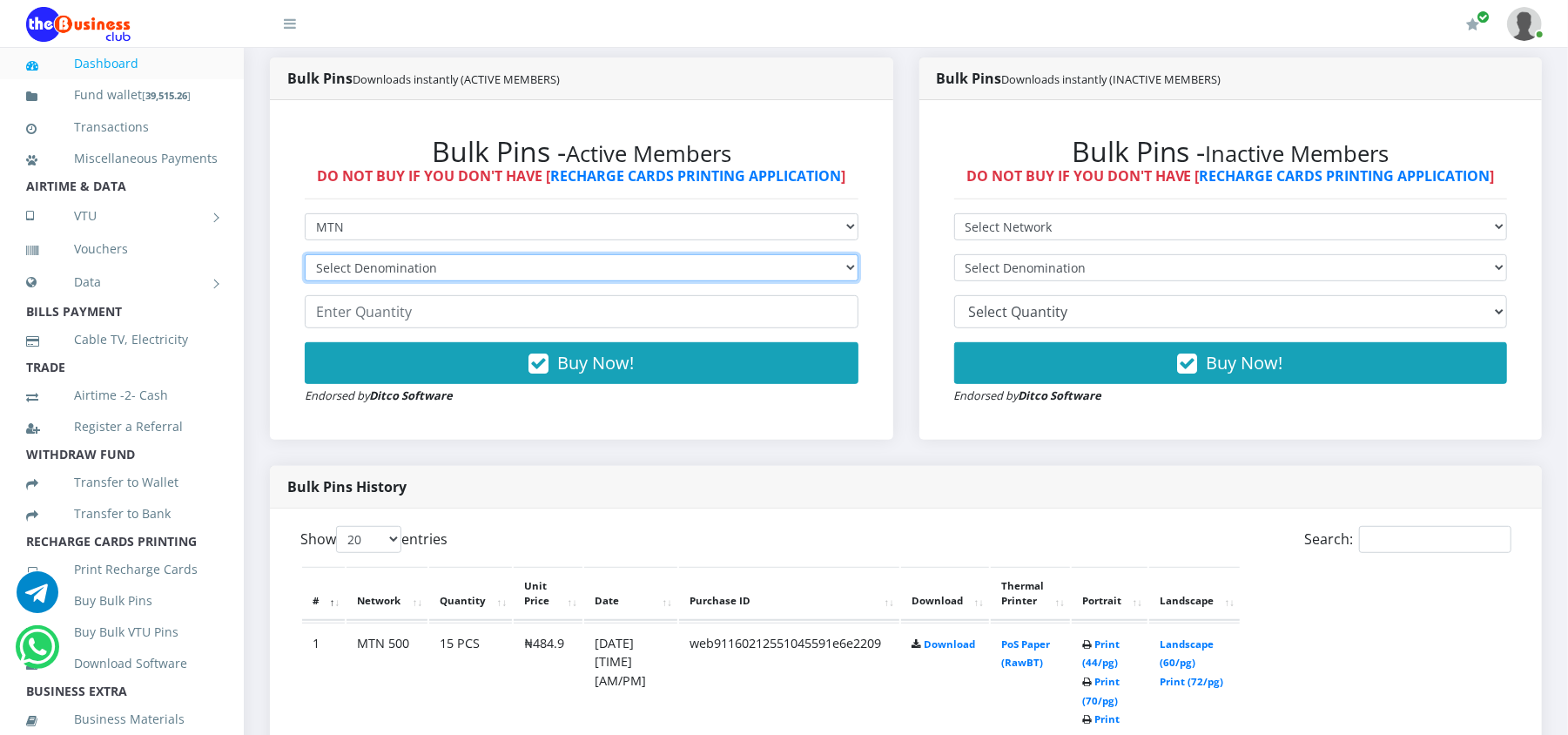 click on "Select Denomination MTN NGN100 - ₦96.98 MTN NGN200 - ₦193.96 MTN NGN400 - ₦387.92 MTN NGN500 - ₦484.90 MTN NGN1000 - ₦969.80 MTN NGN1500 - ₦1,454.70" at bounding box center [582, 267] 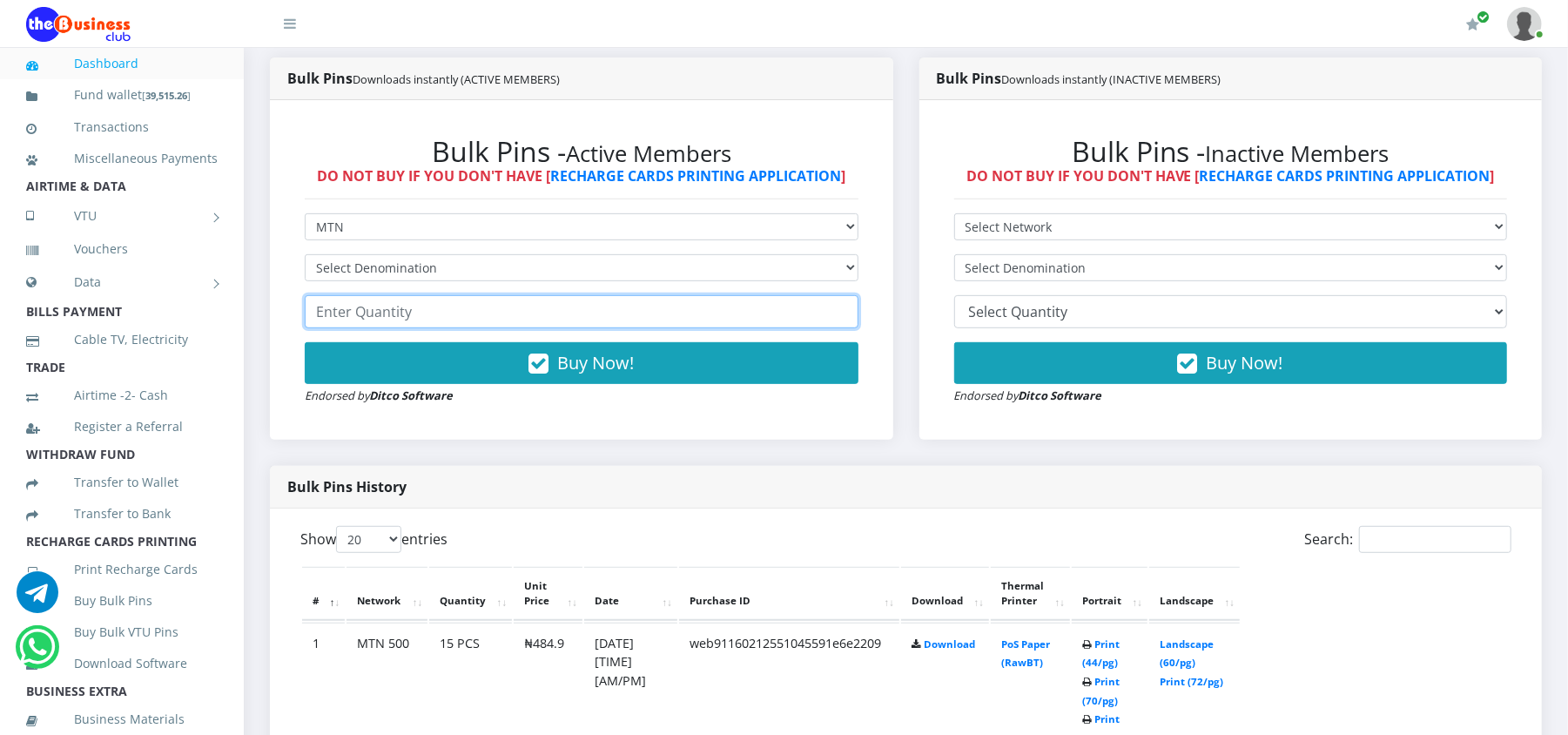 click at bounding box center (582, 312) 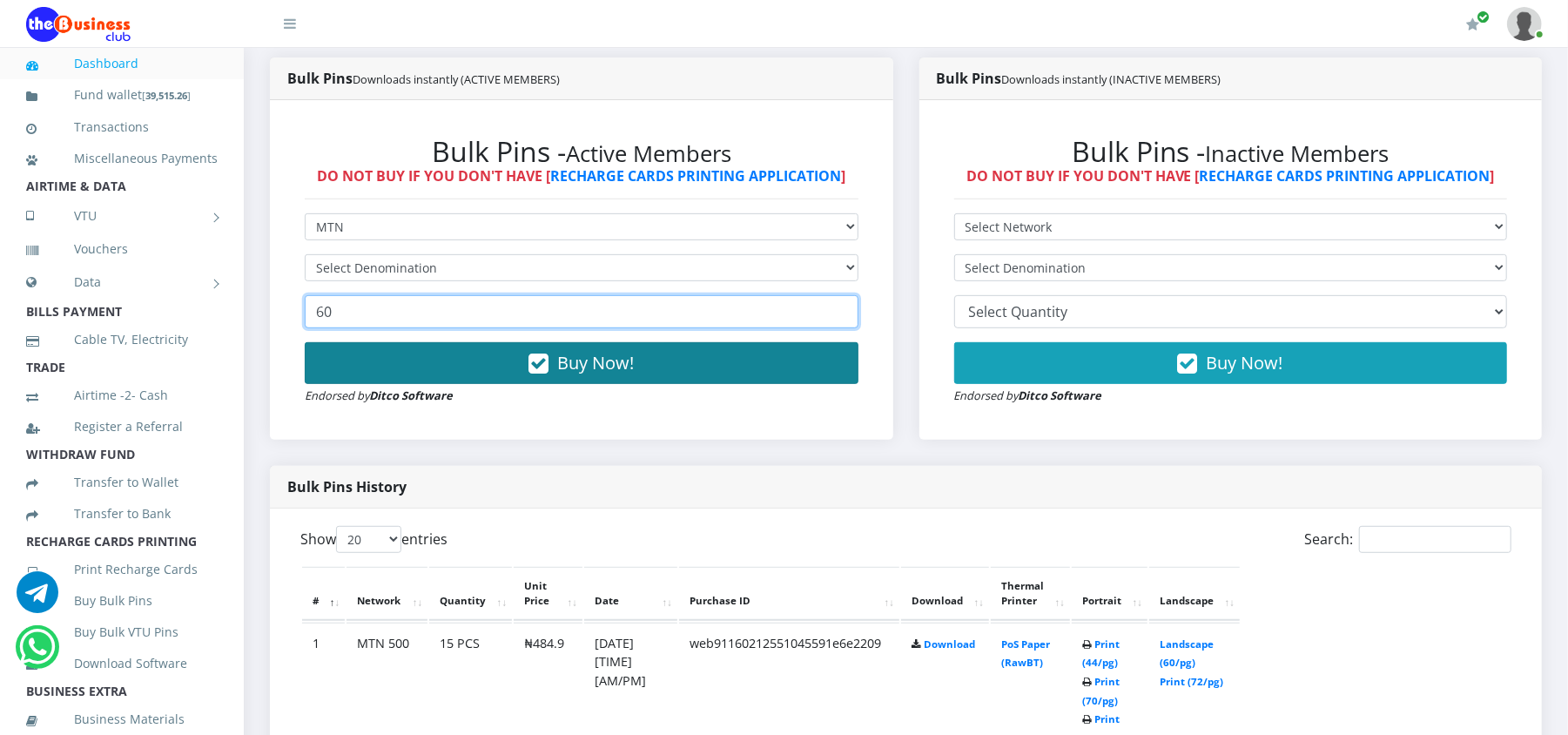type on "60" 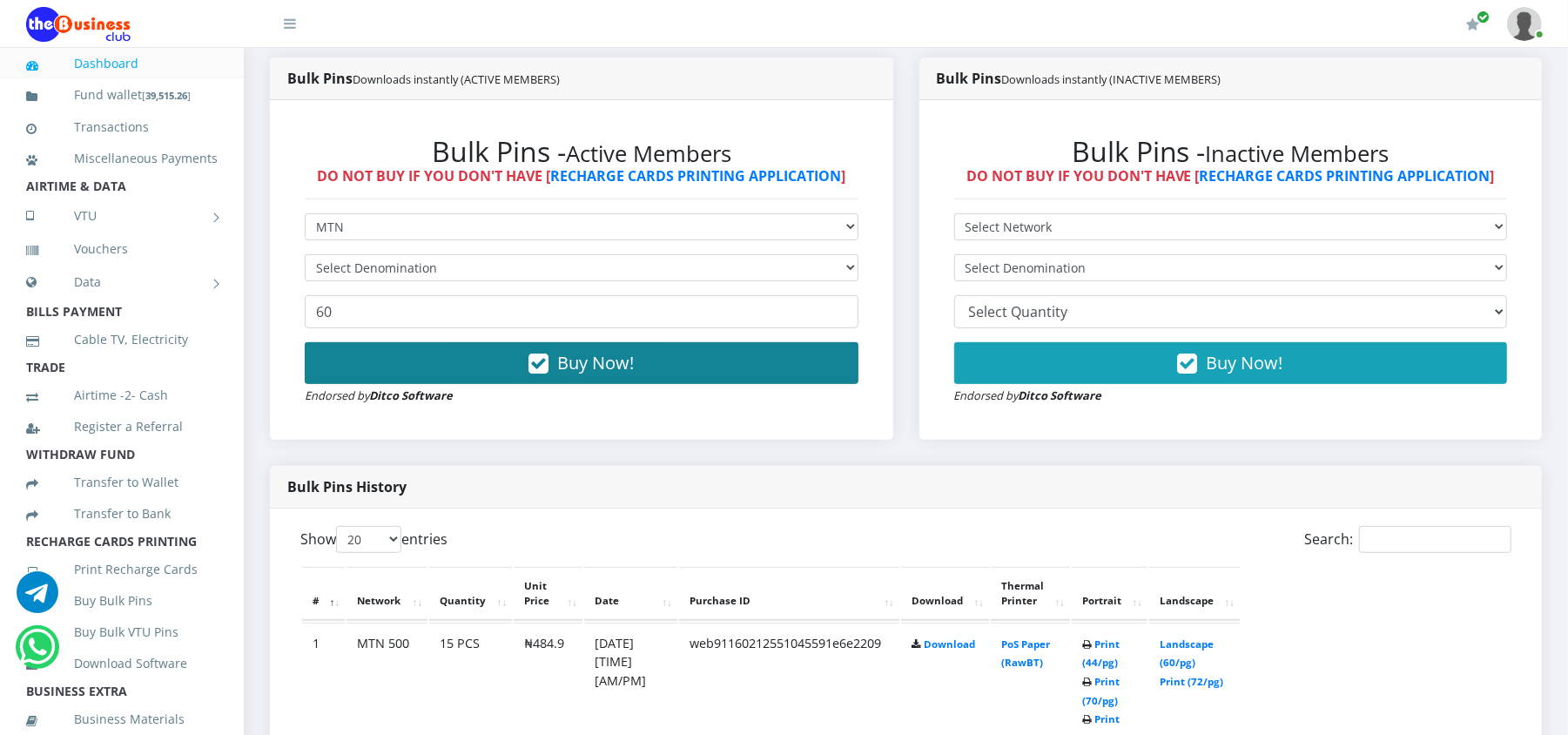 click on "Buy Now!" at bounding box center (582, 363) 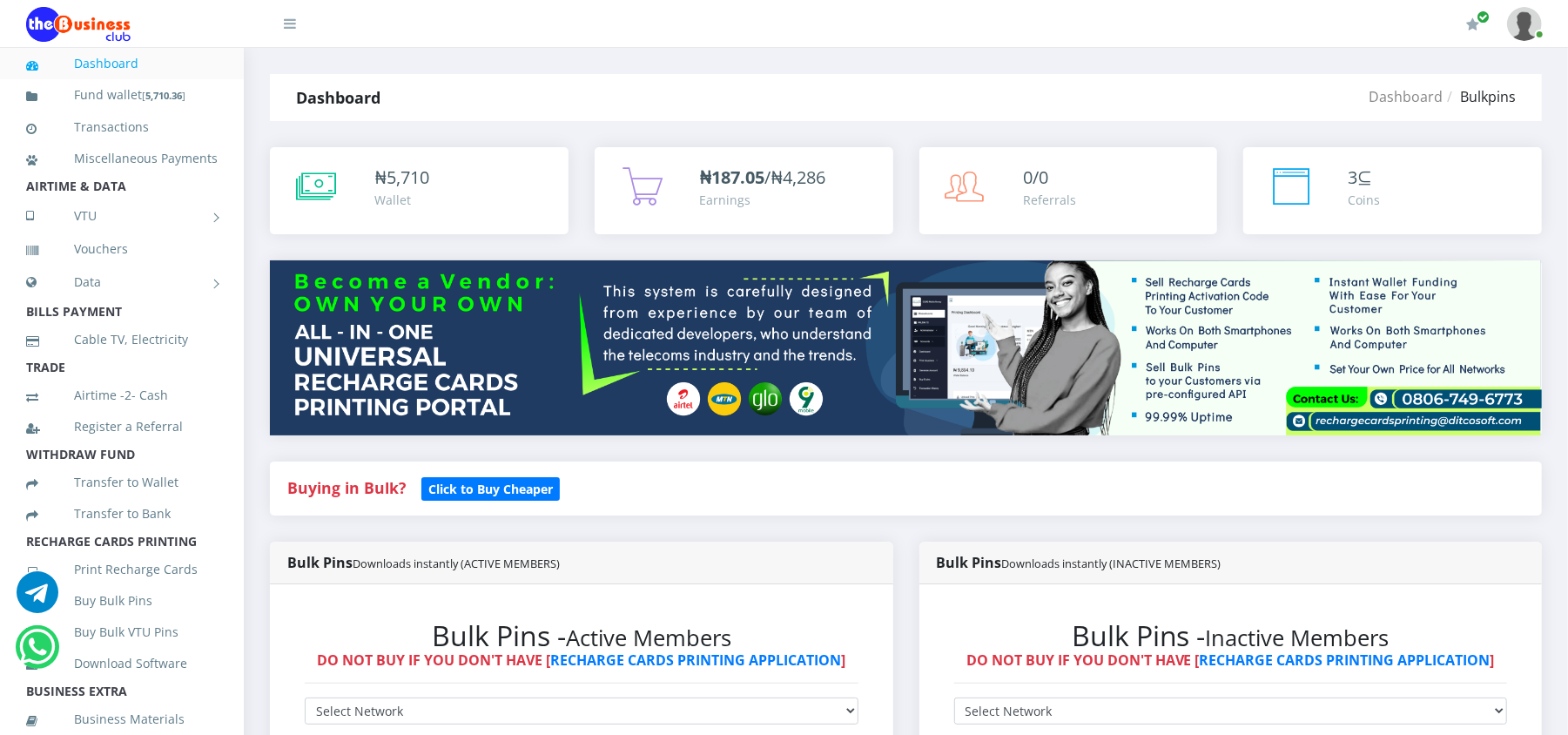 scroll, scrollTop: 0, scrollLeft: 0, axis: both 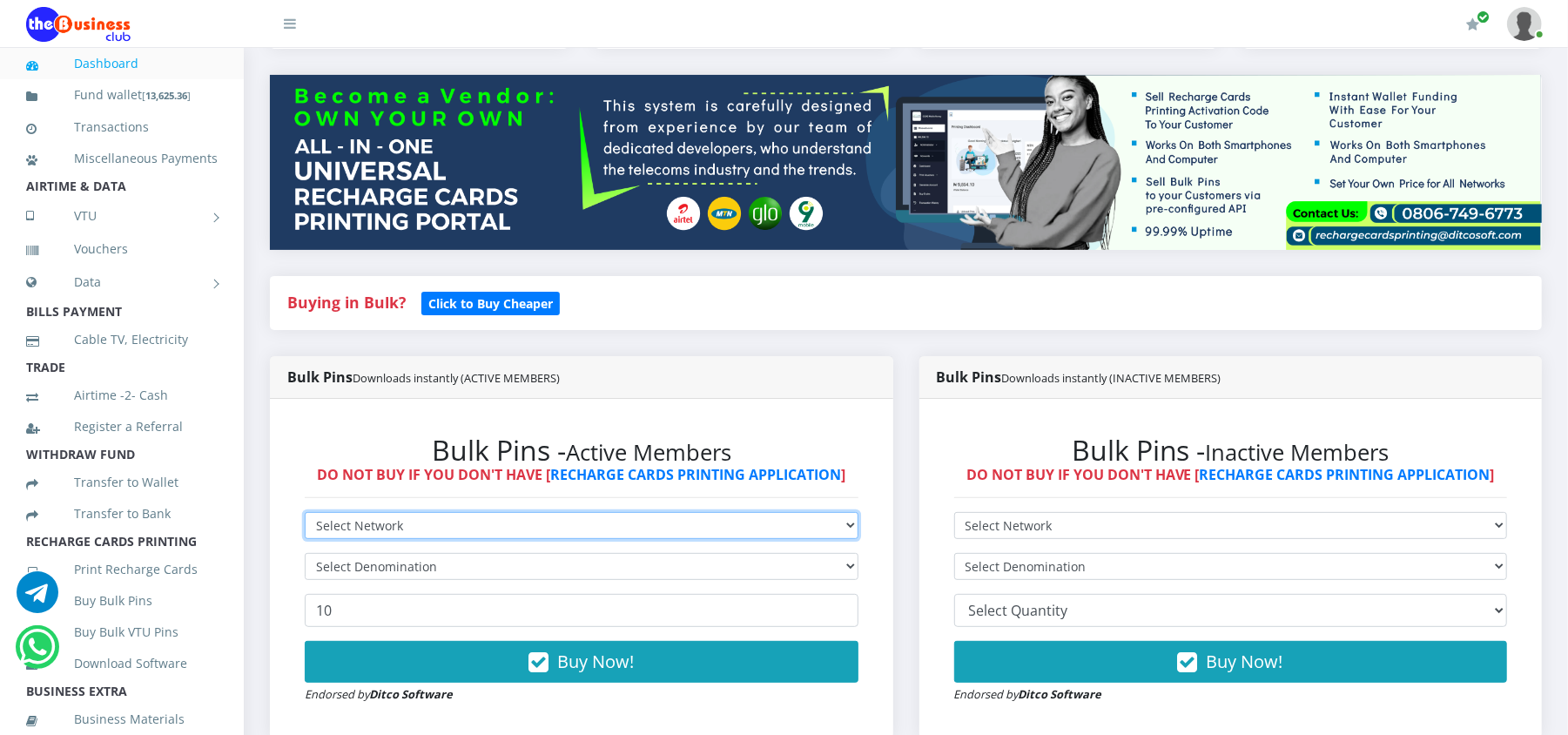 click on "Select Network
MTN
Globacom
9Mobile
Airtel" at bounding box center [582, 525] 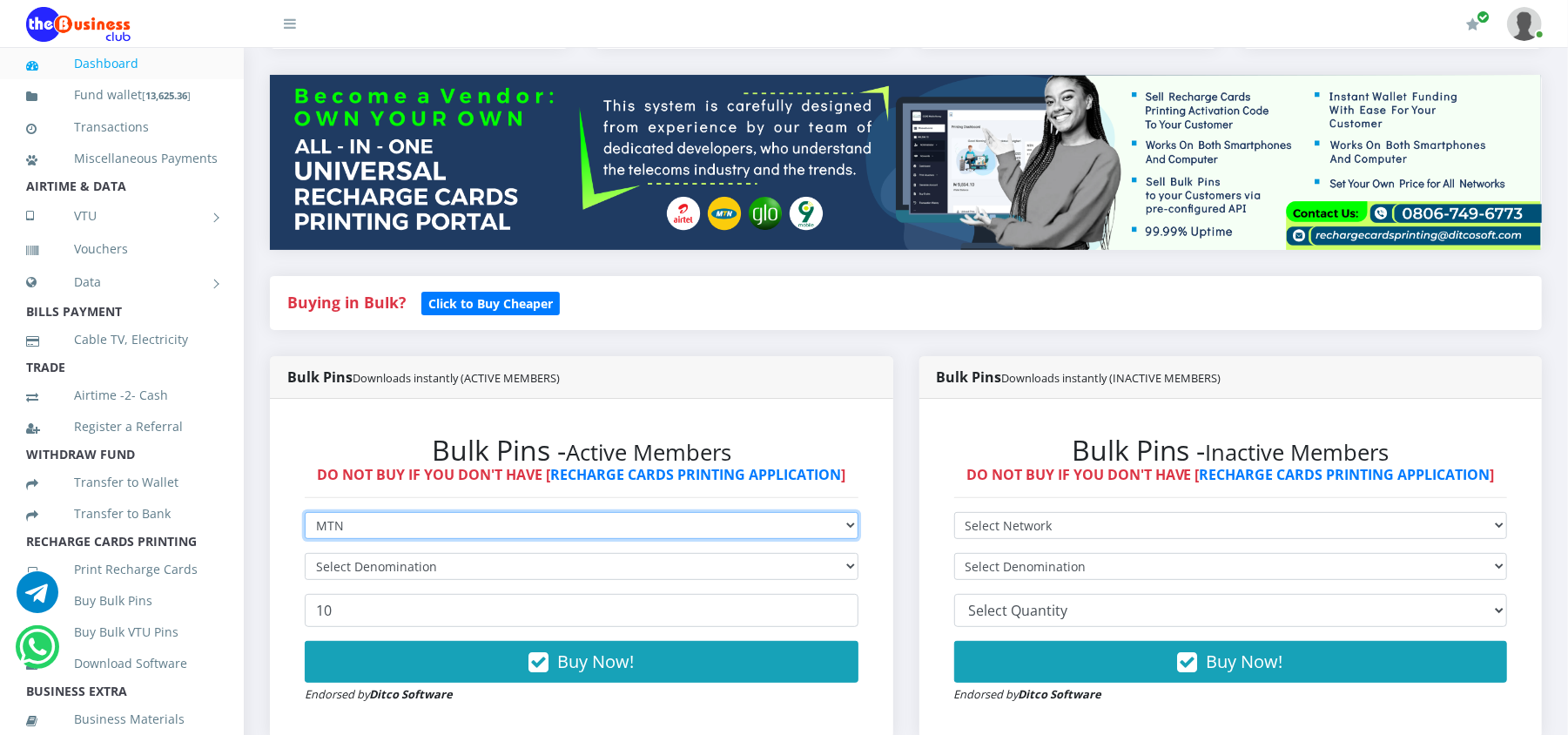 click on "Select Network
MTN
Globacom
9Mobile
Airtel" at bounding box center [582, 525] 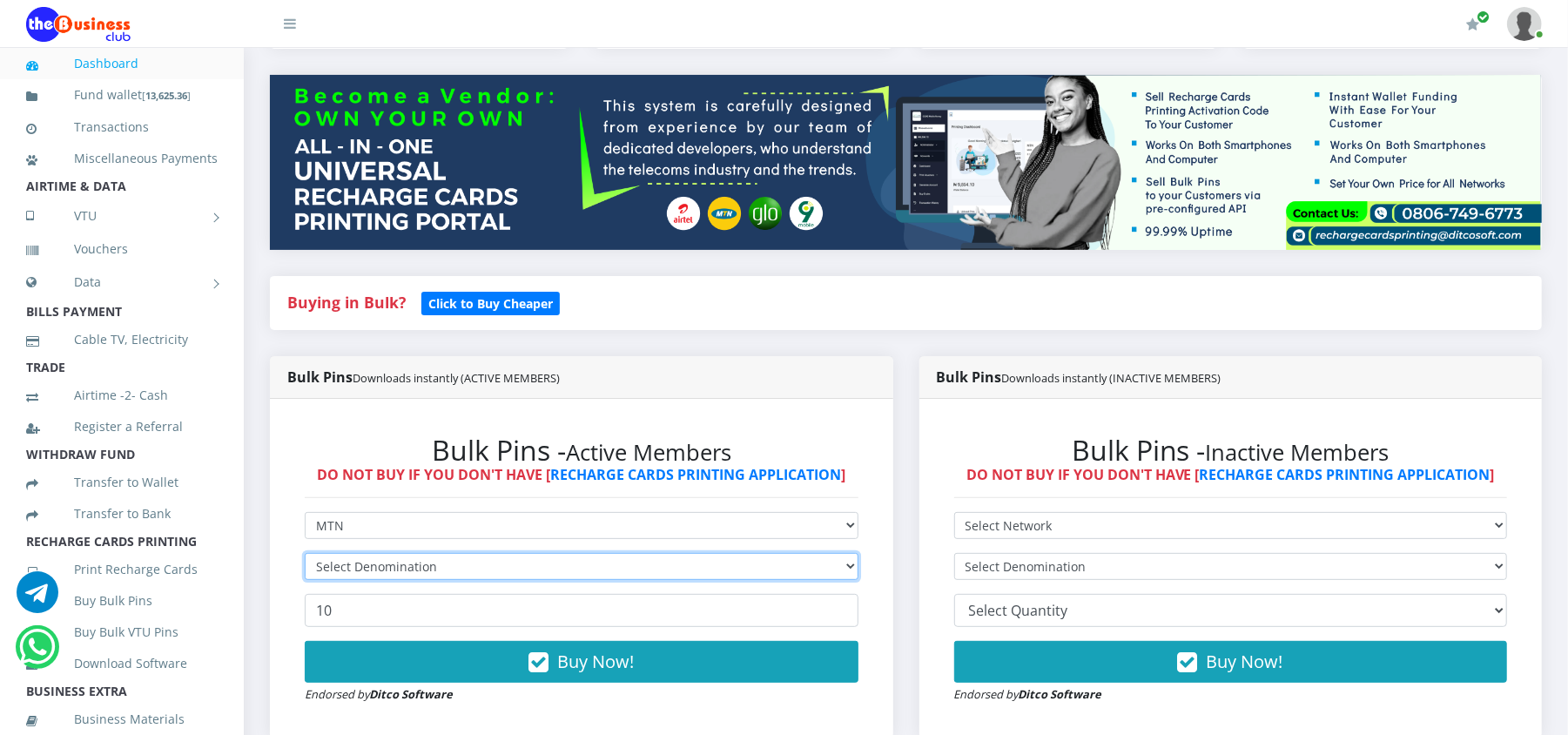 click on "Select Denomination" at bounding box center [582, 566] 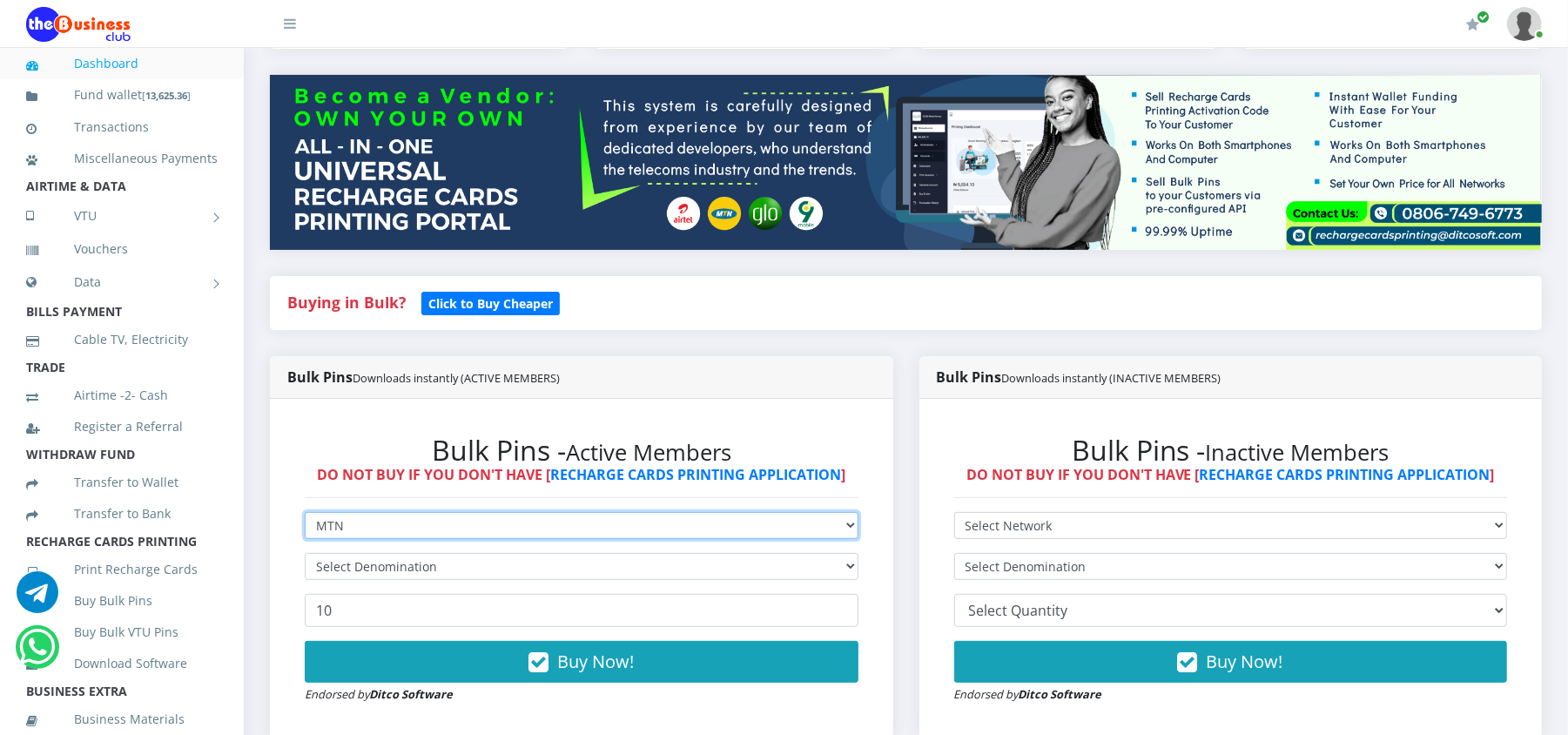 click on "Select Network
MTN
Globacom
9Mobile
Airtel" at bounding box center [582, 525] 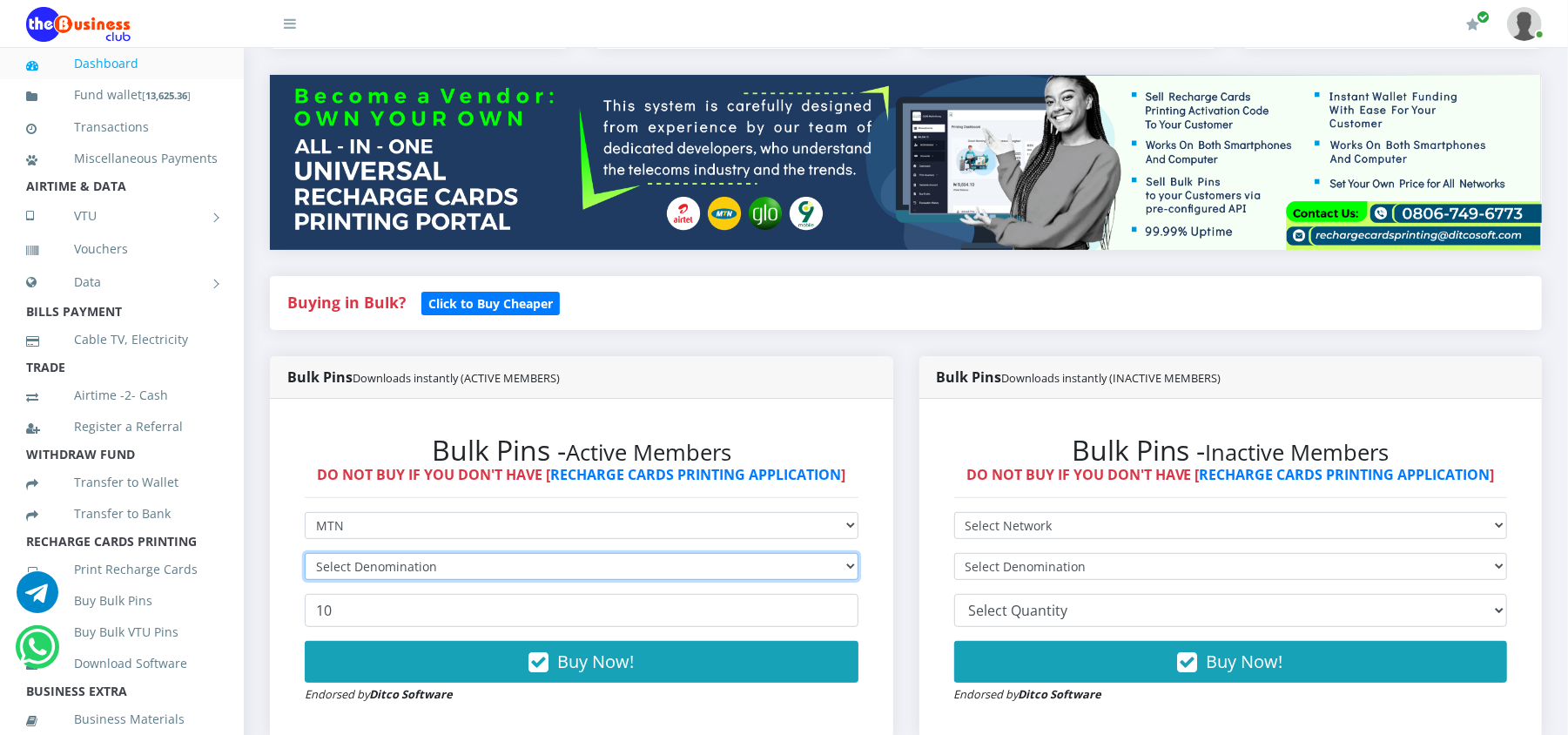 click on "Select Denomination" at bounding box center [582, 566] 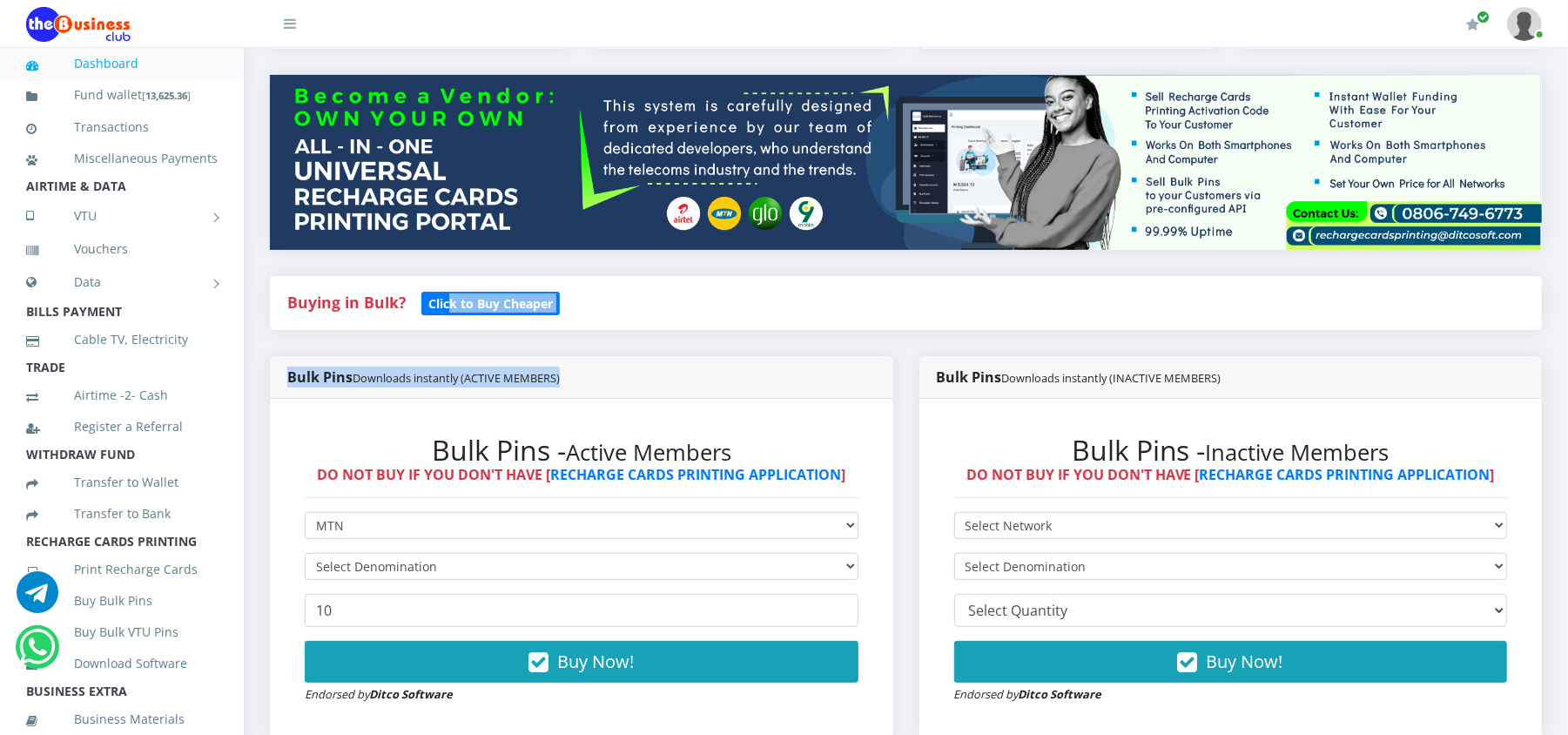 drag, startPoint x: 573, startPoint y: 192, endPoint x: 596, endPoint y: 374, distance: 183.44754 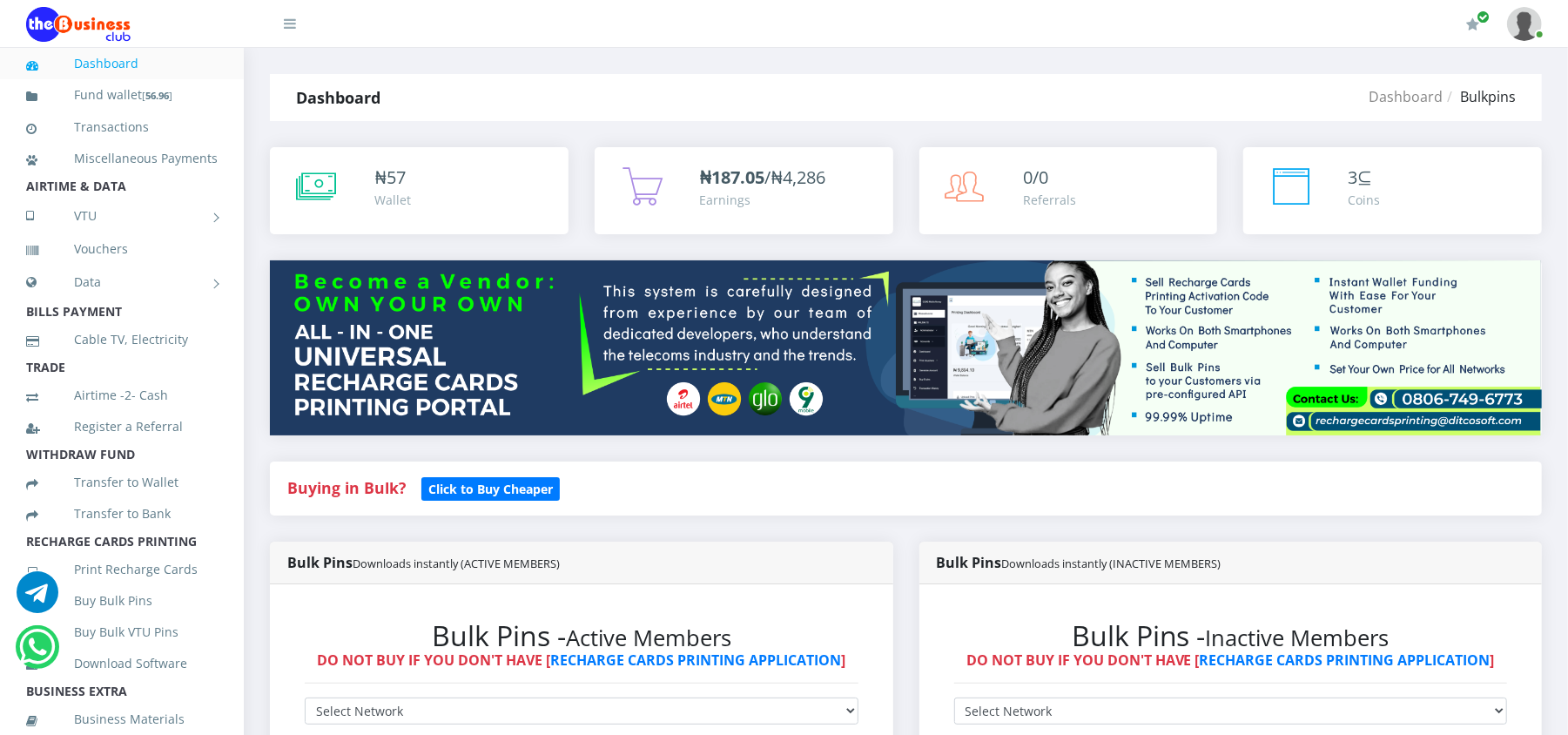 scroll, scrollTop: 0, scrollLeft: 0, axis: both 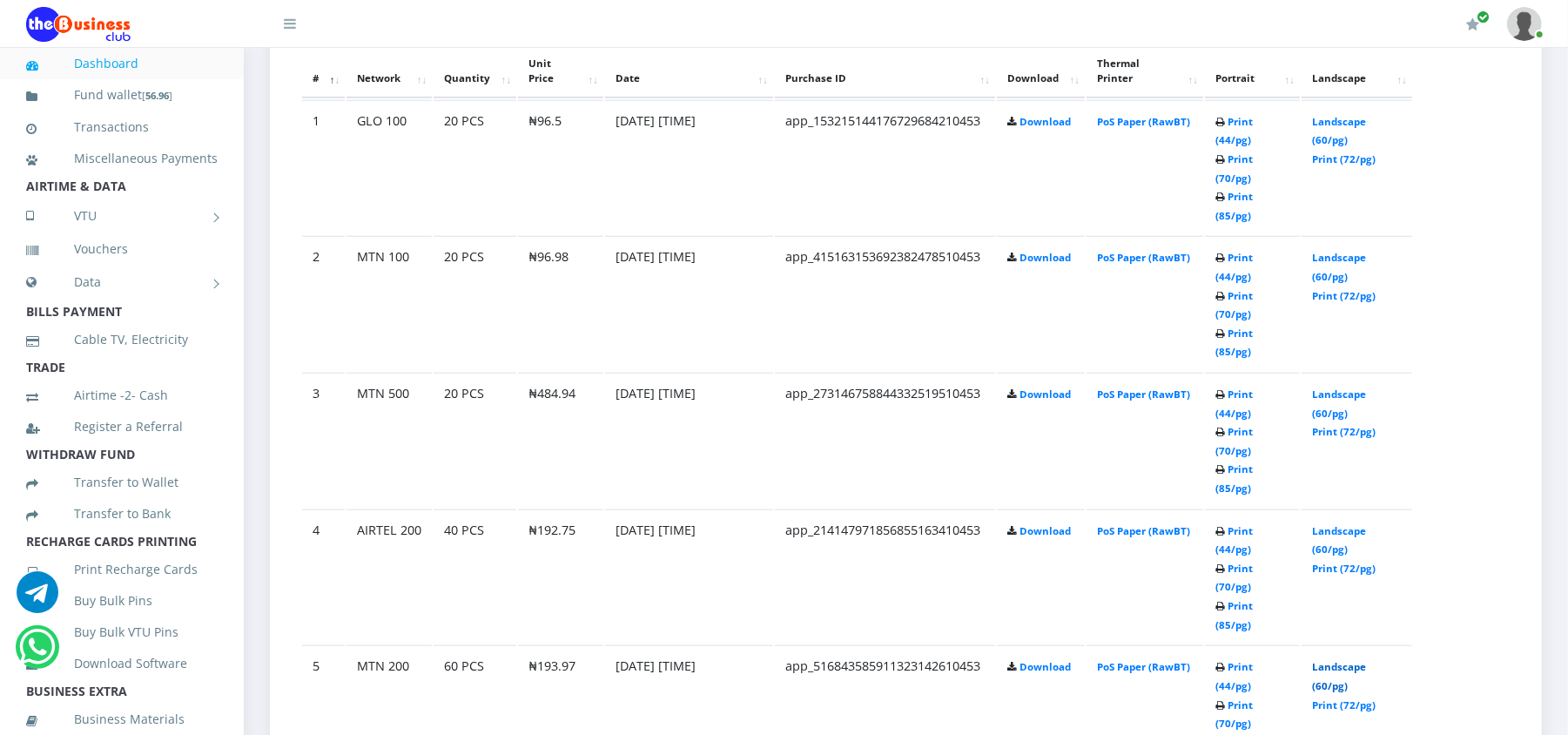 click on "Landscape (60/pg)" at bounding box center (1339, 676) 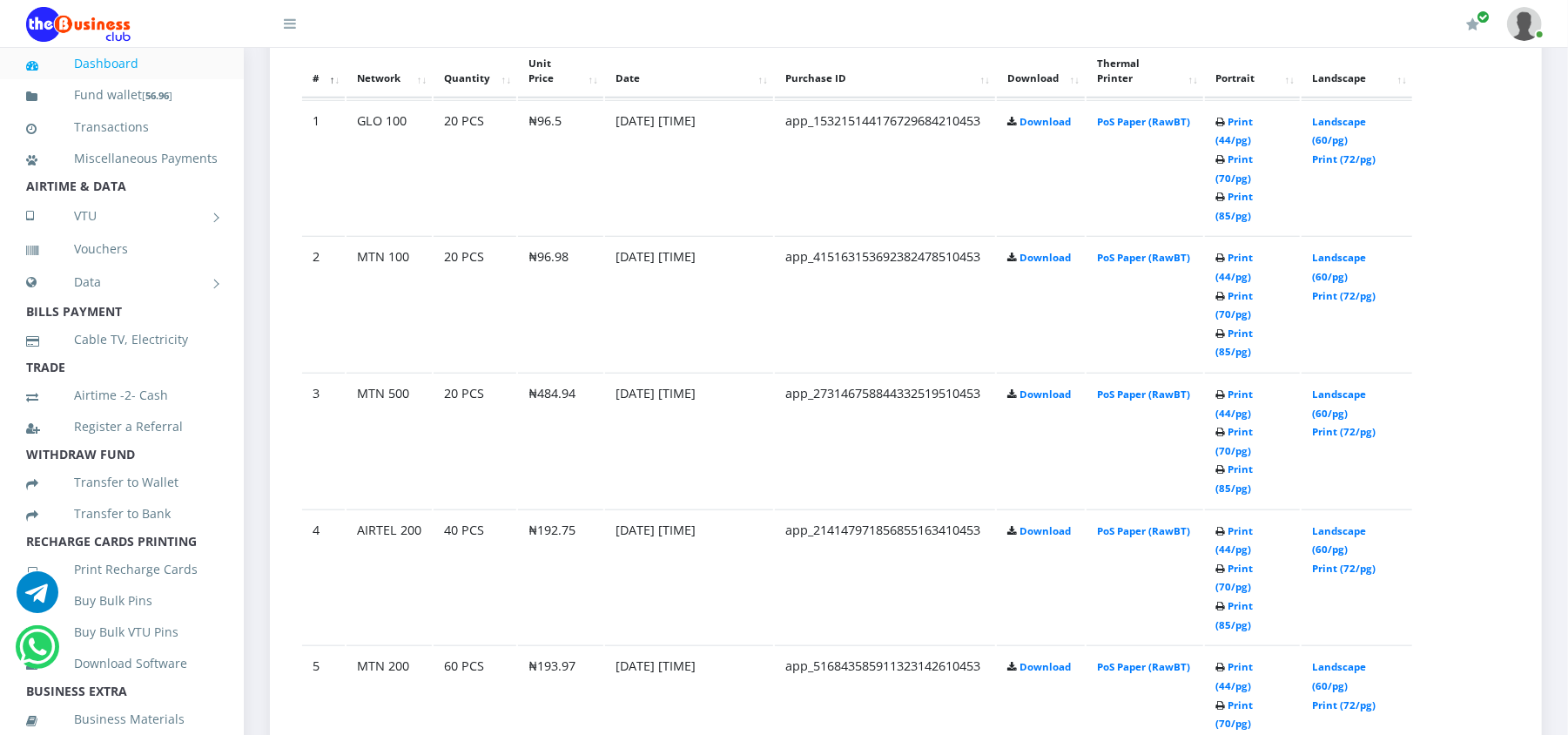 scroll, scrollTop: 0, scrollLeft: 0, axis: both 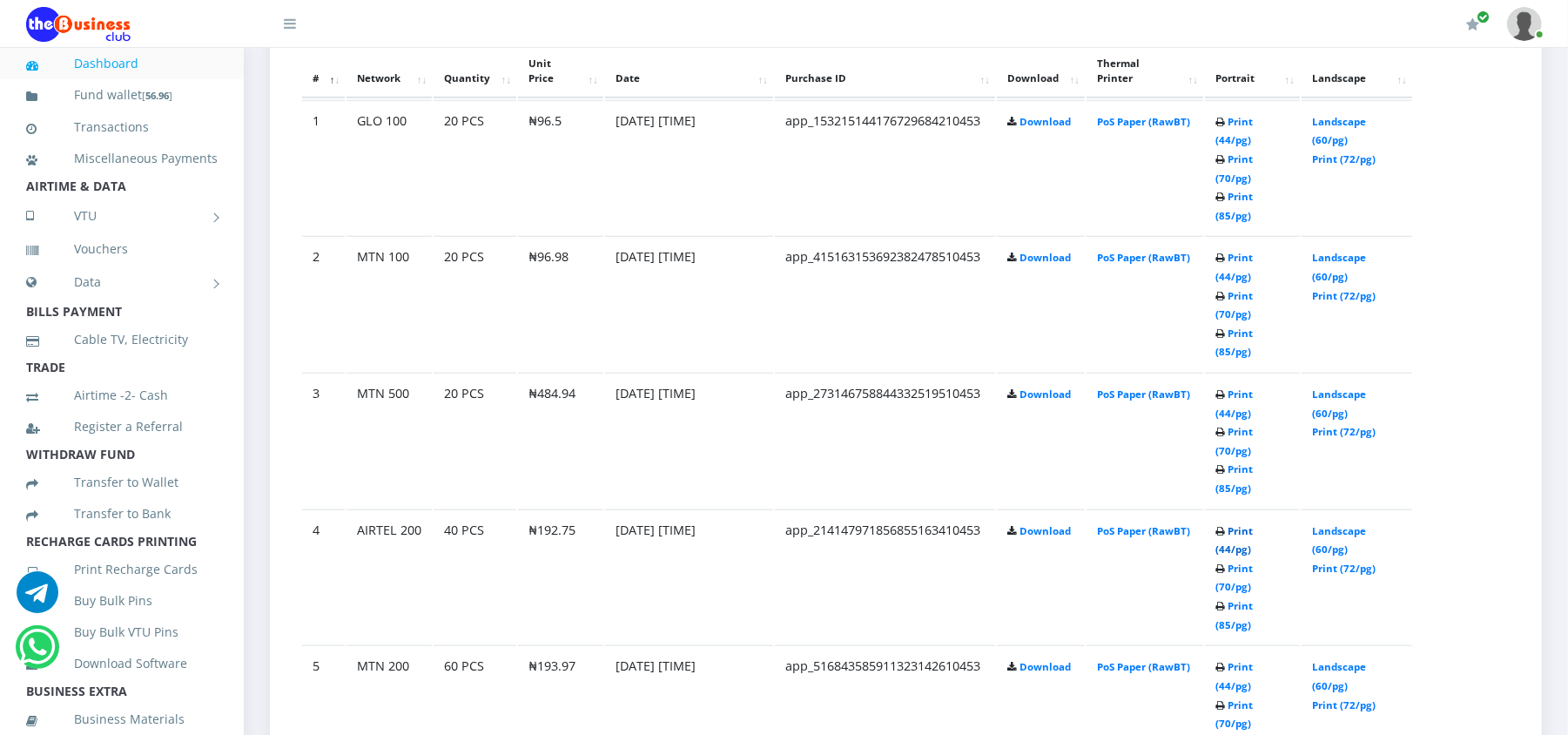 click on "Print (44/pg)" at bounding box center (1234, 540) 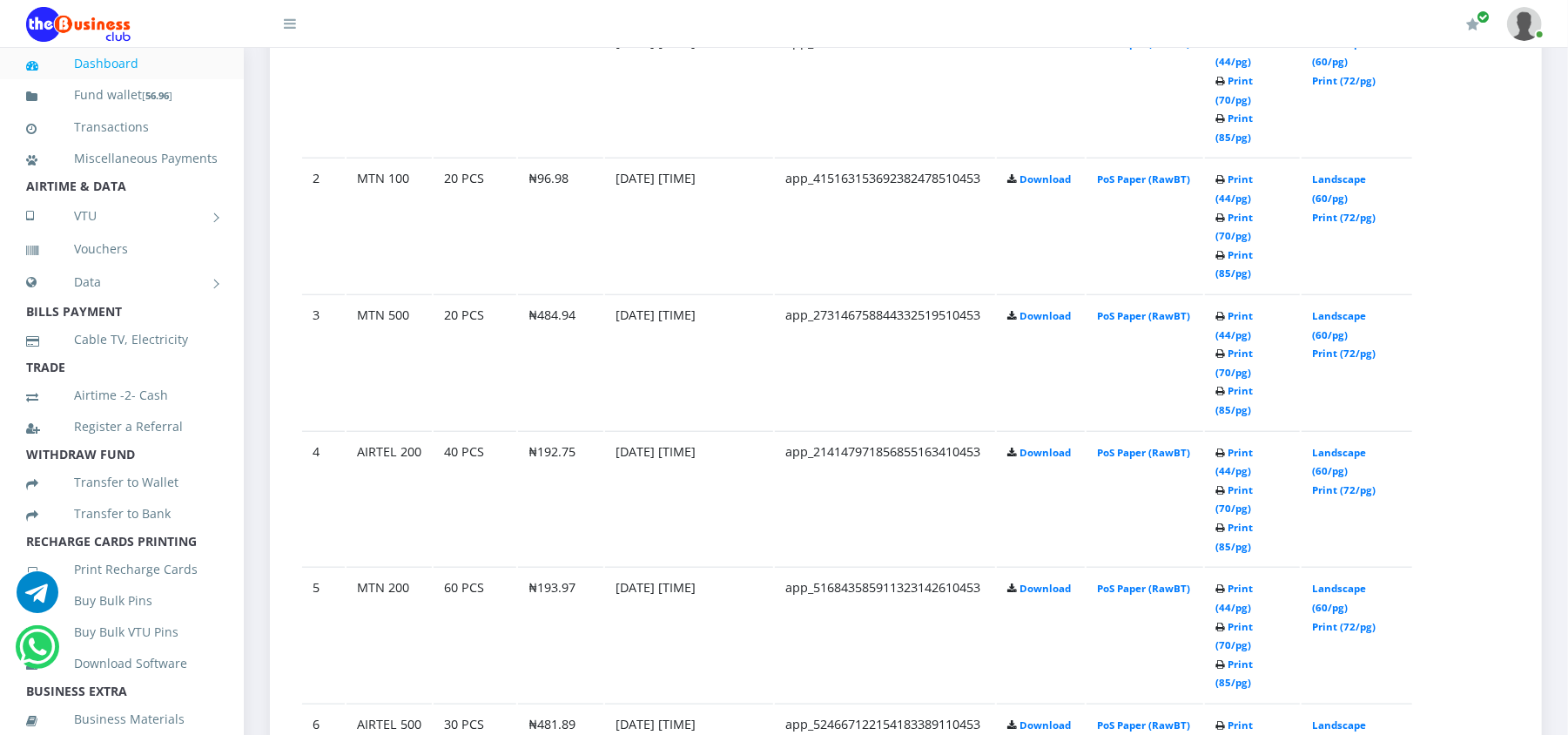 scroll, scrollTop: 0, scrollLeft: 0, axis: both 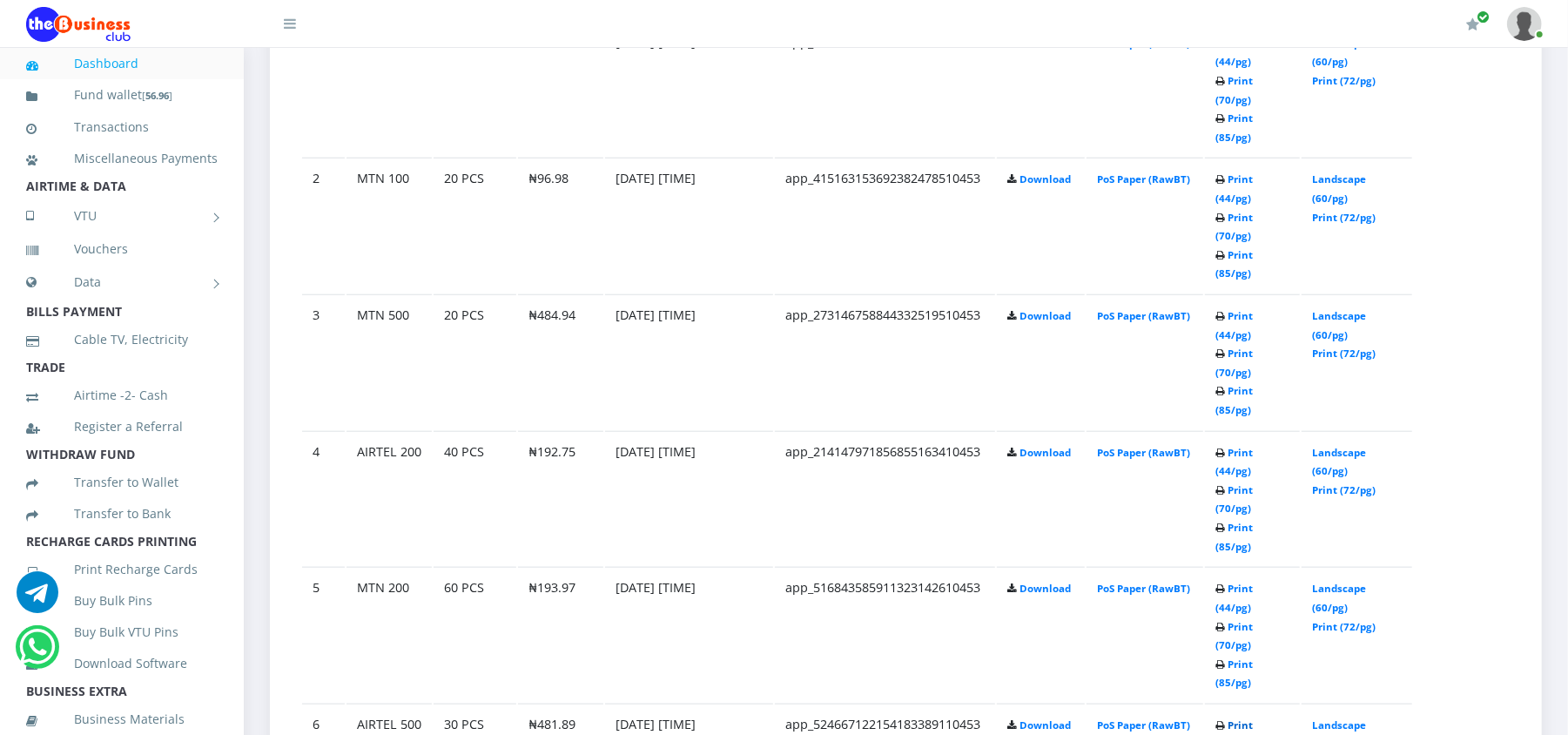 click on "Print (44/pg)" at bounding box center [1234, 734] 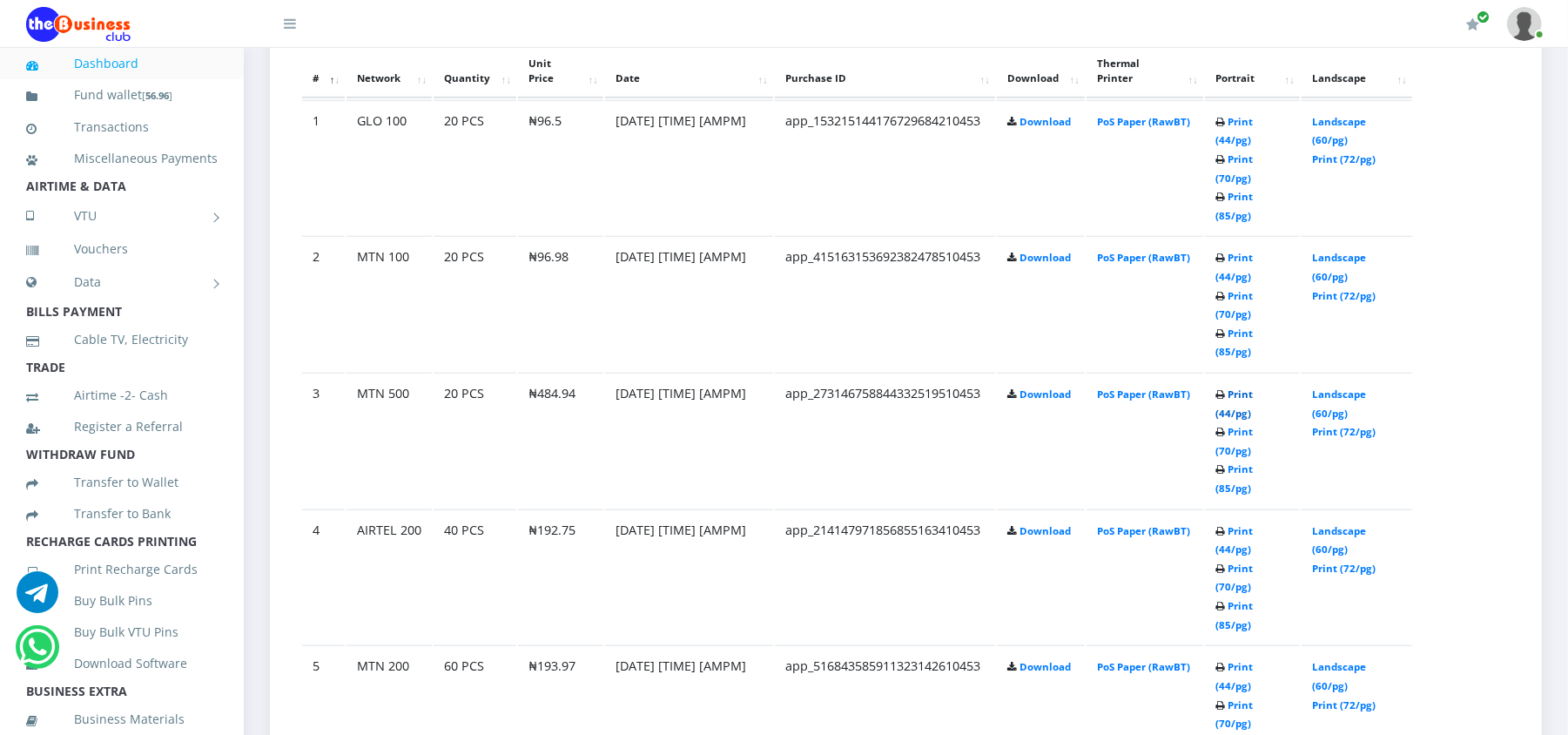 scroll, scrollTop: 0, scrollLeft: 0, axis: both 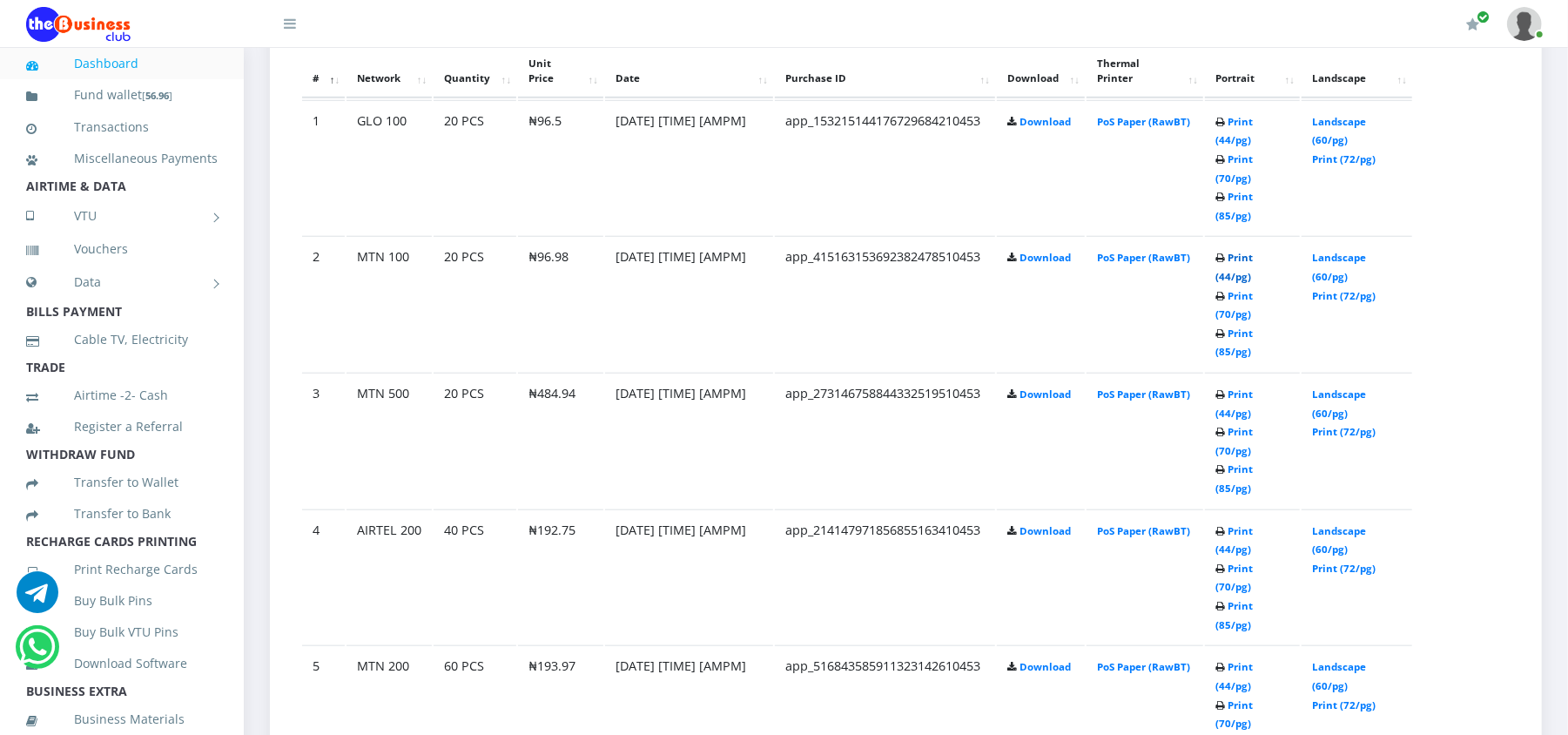 click on "Print (44/pg)" at bounding box center (1234, 266) 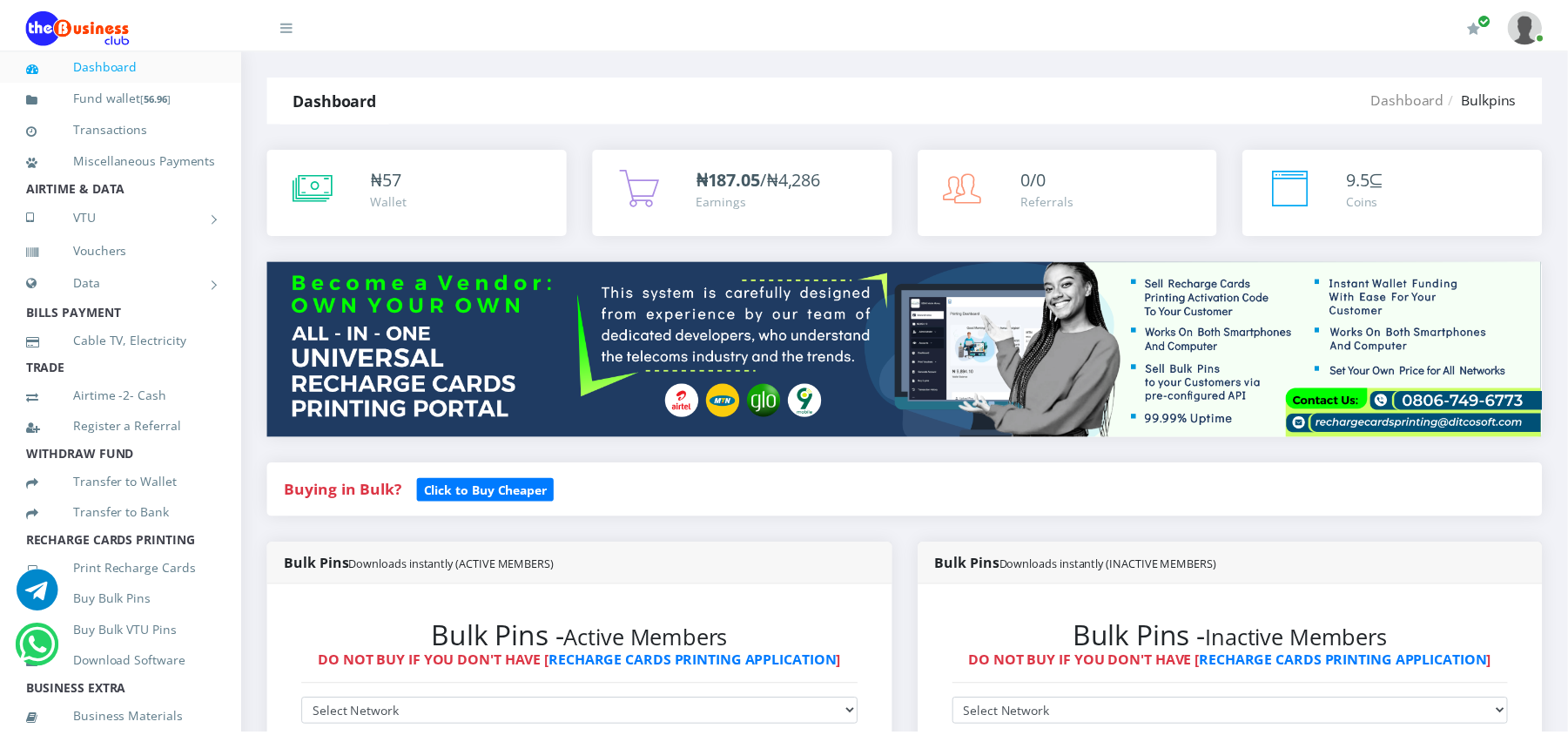 scroll, scrollTop: 1007, scrollLeft: 0, axis: vertical 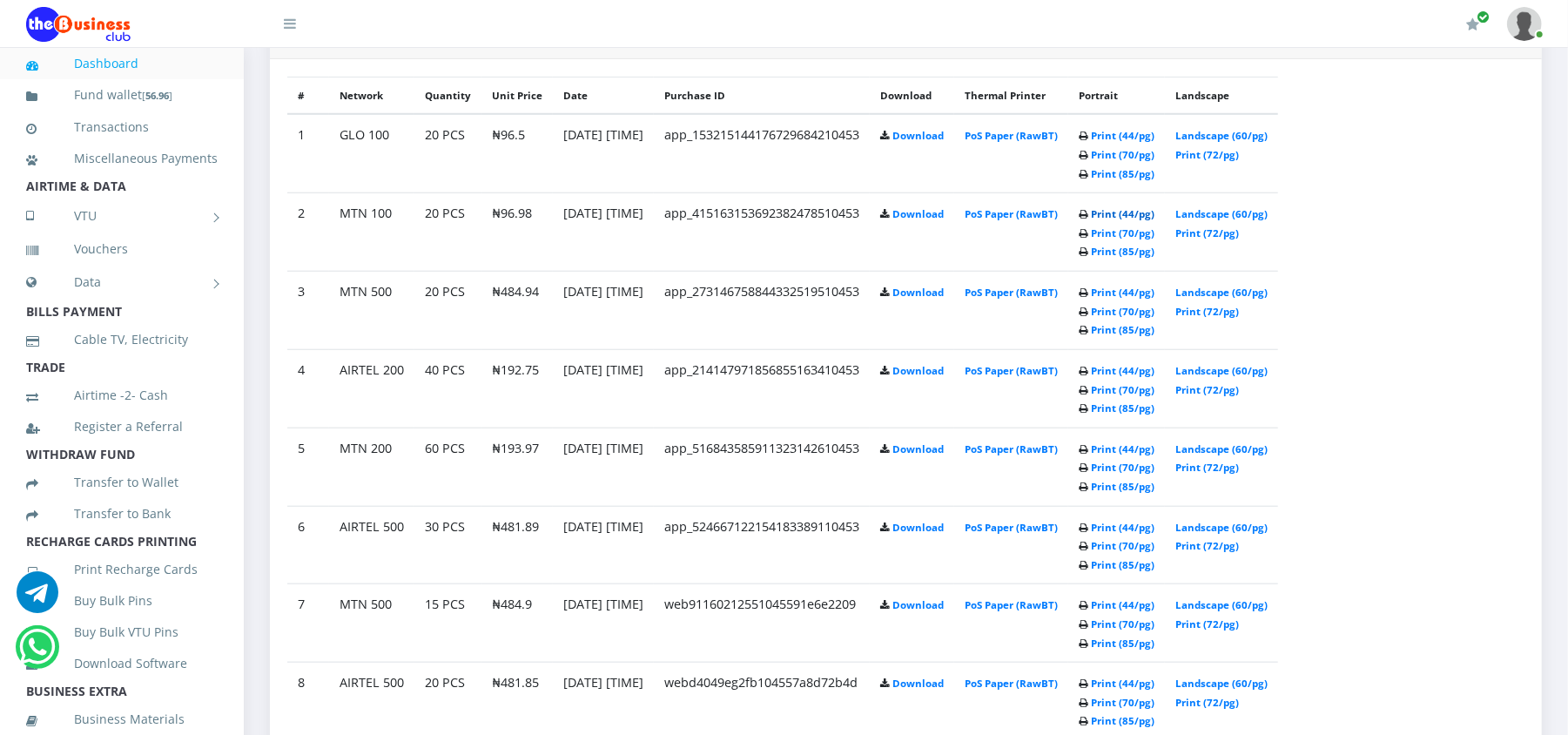 click on "Print (44/pg)" at bounding box center [1122, 213] 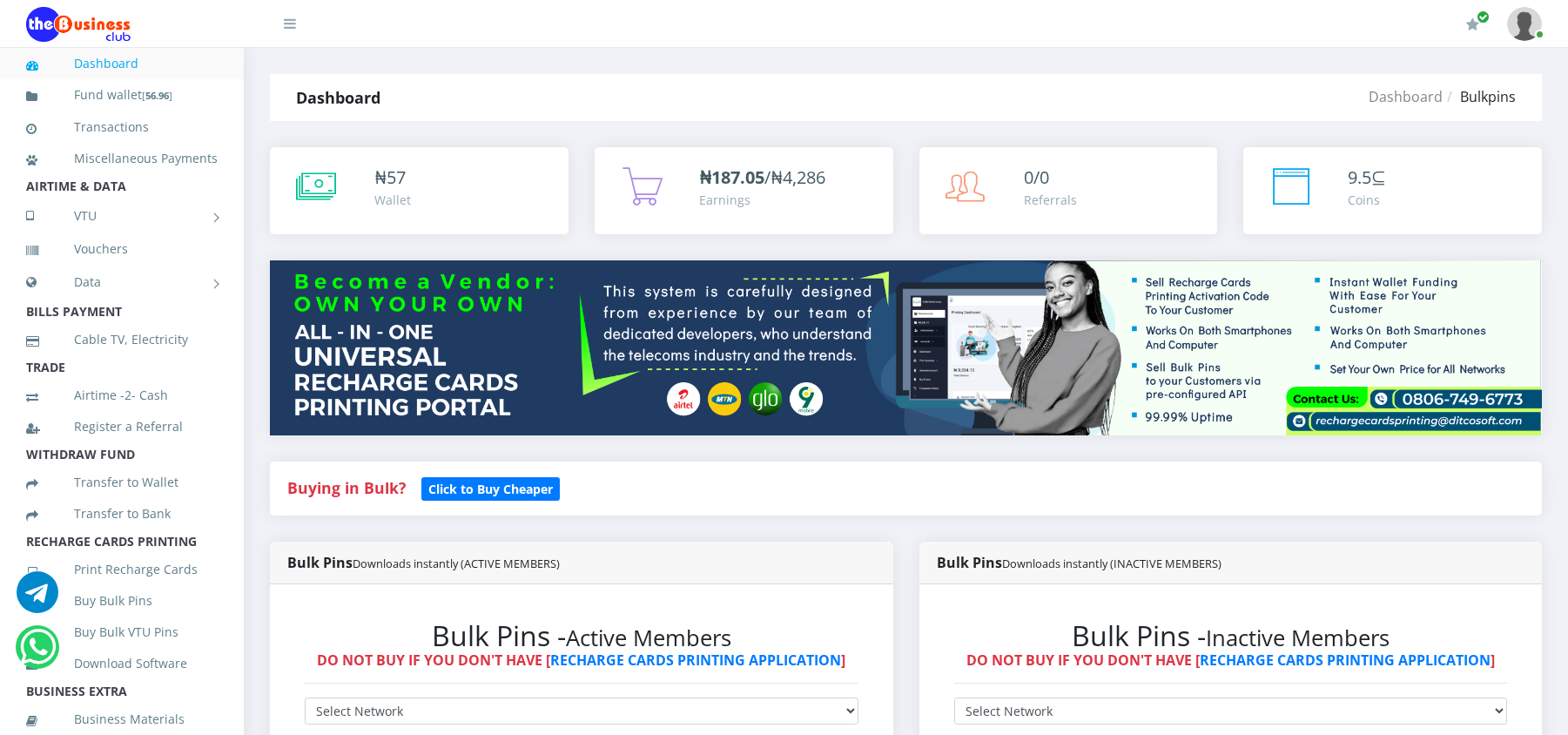 scroll, scrollTop: 1007, scrollLeft: 0, axis: vertical 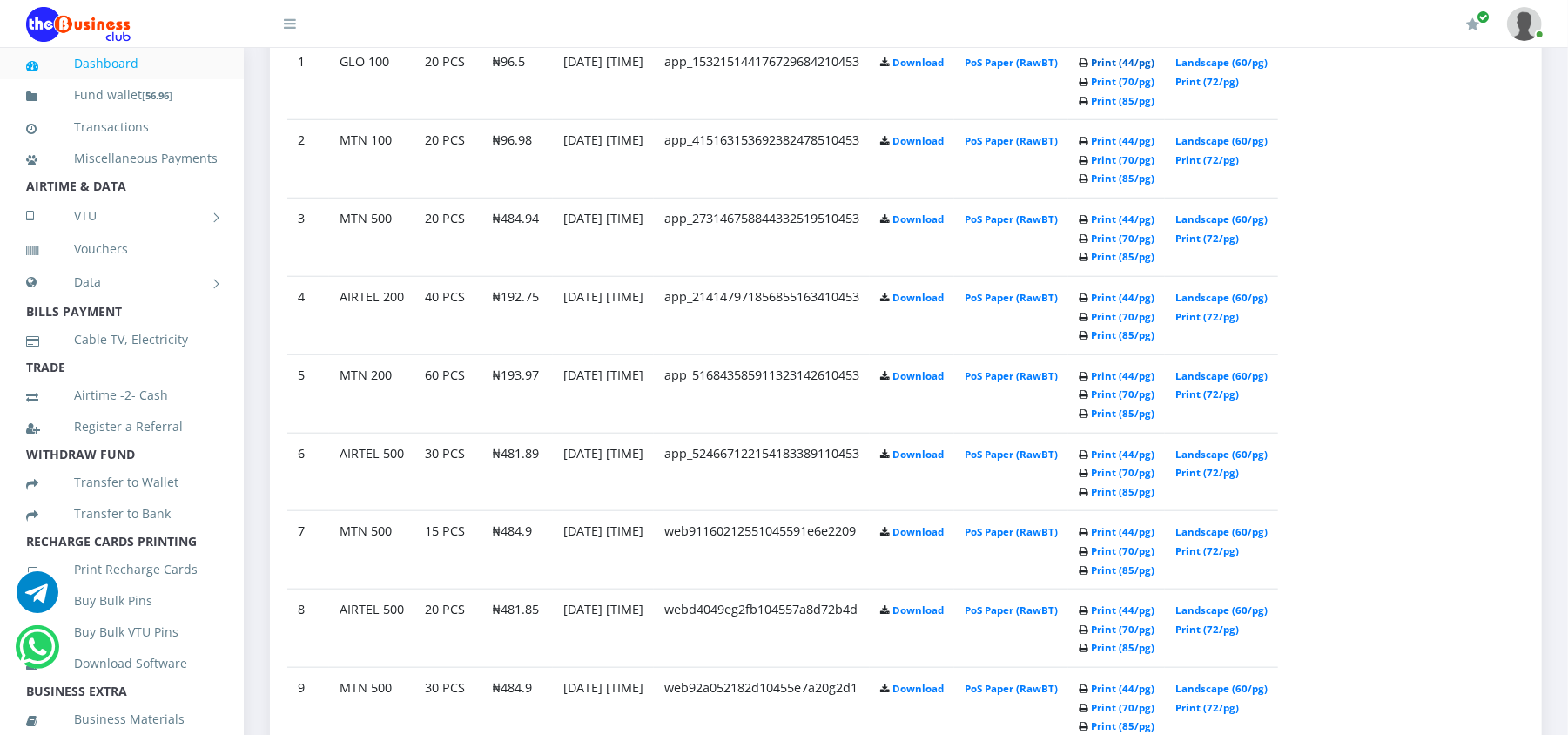 click on "Print (44/pg)" at bounding box center [1122, 62] 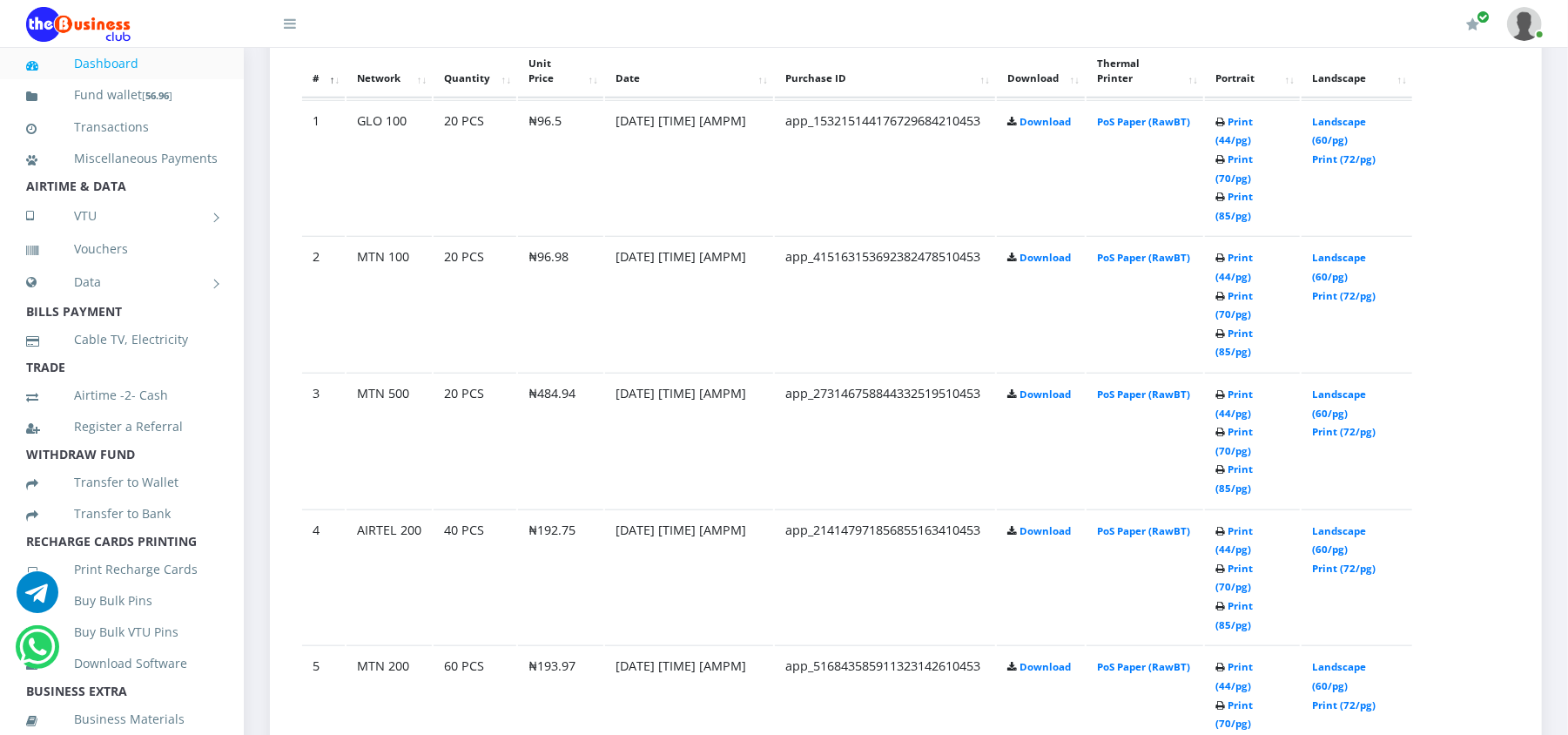 scroll, scrollTop: 0, scrollLeft: 0, axis: both 